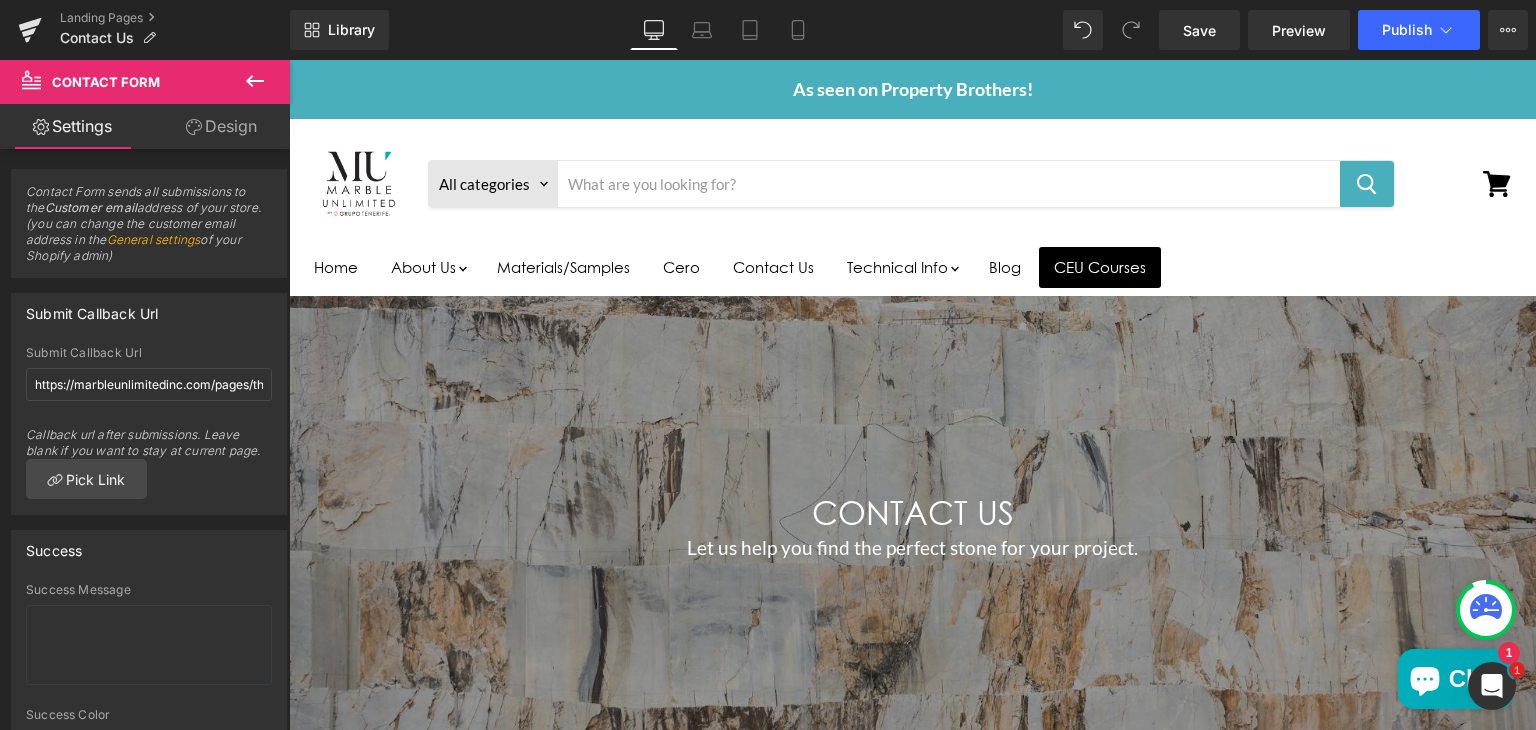 scroll, scrollTop: 887, scrollLeft: 0, axis: vertical 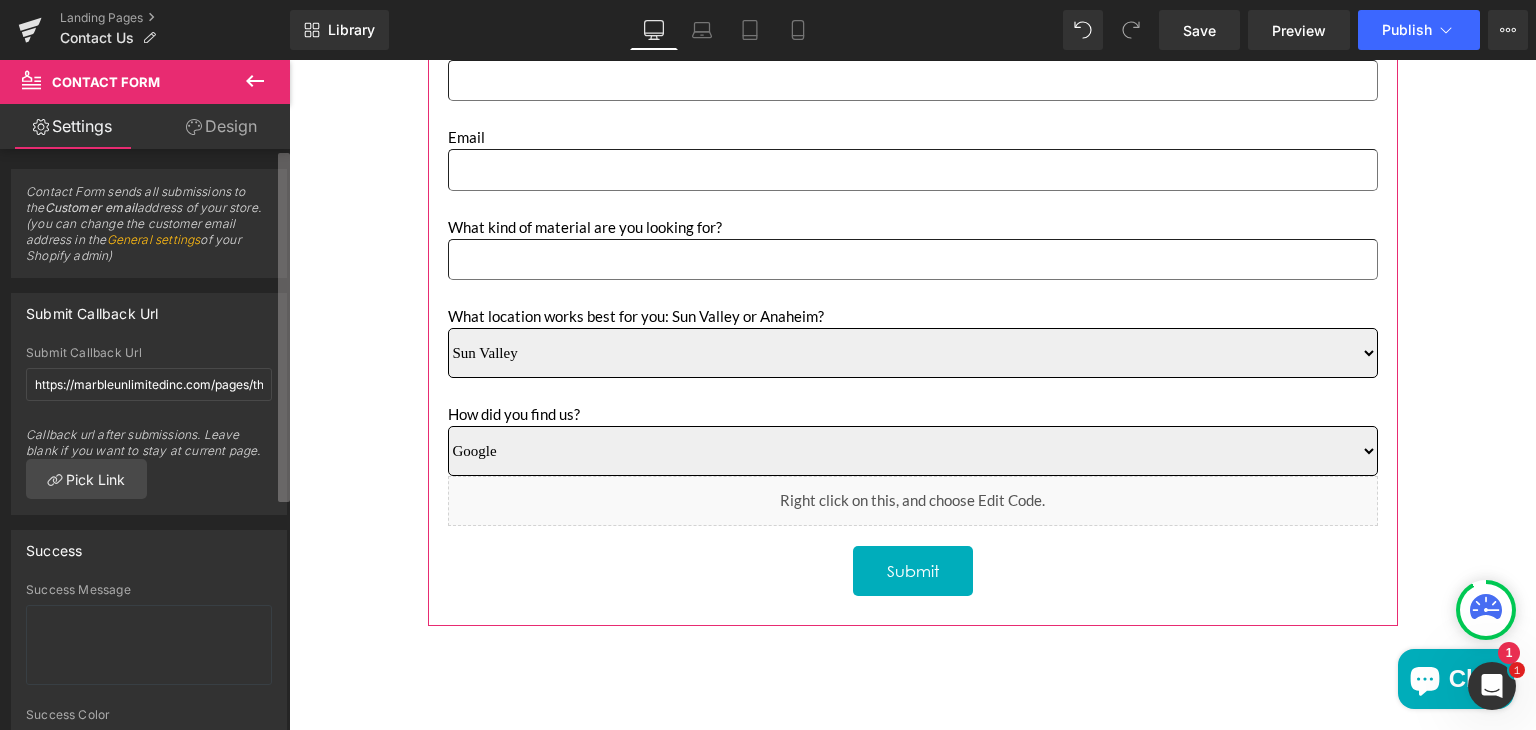 click at bounding box center (284, 327) 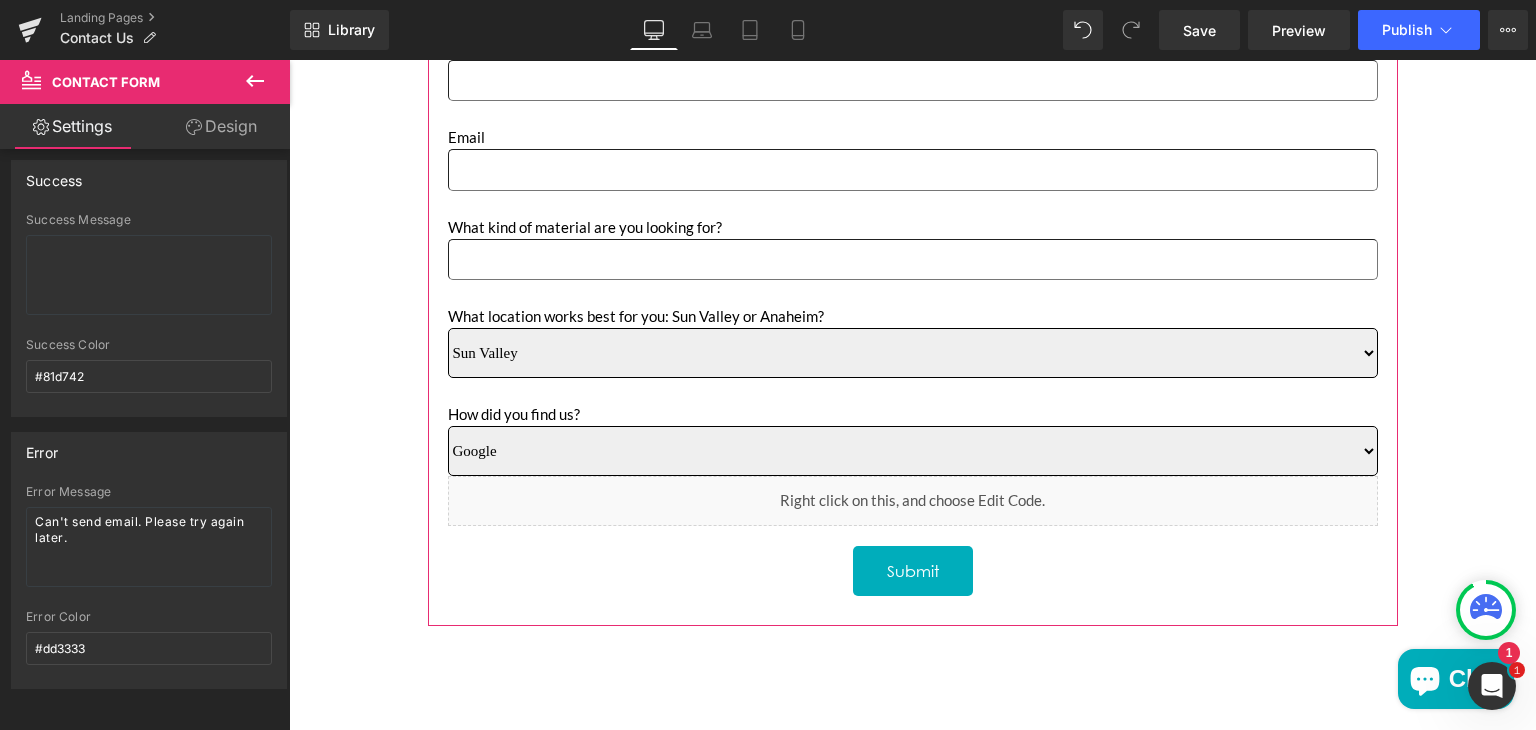 scroll, scrollTop: 0, scrollLeft: 0, axis: both 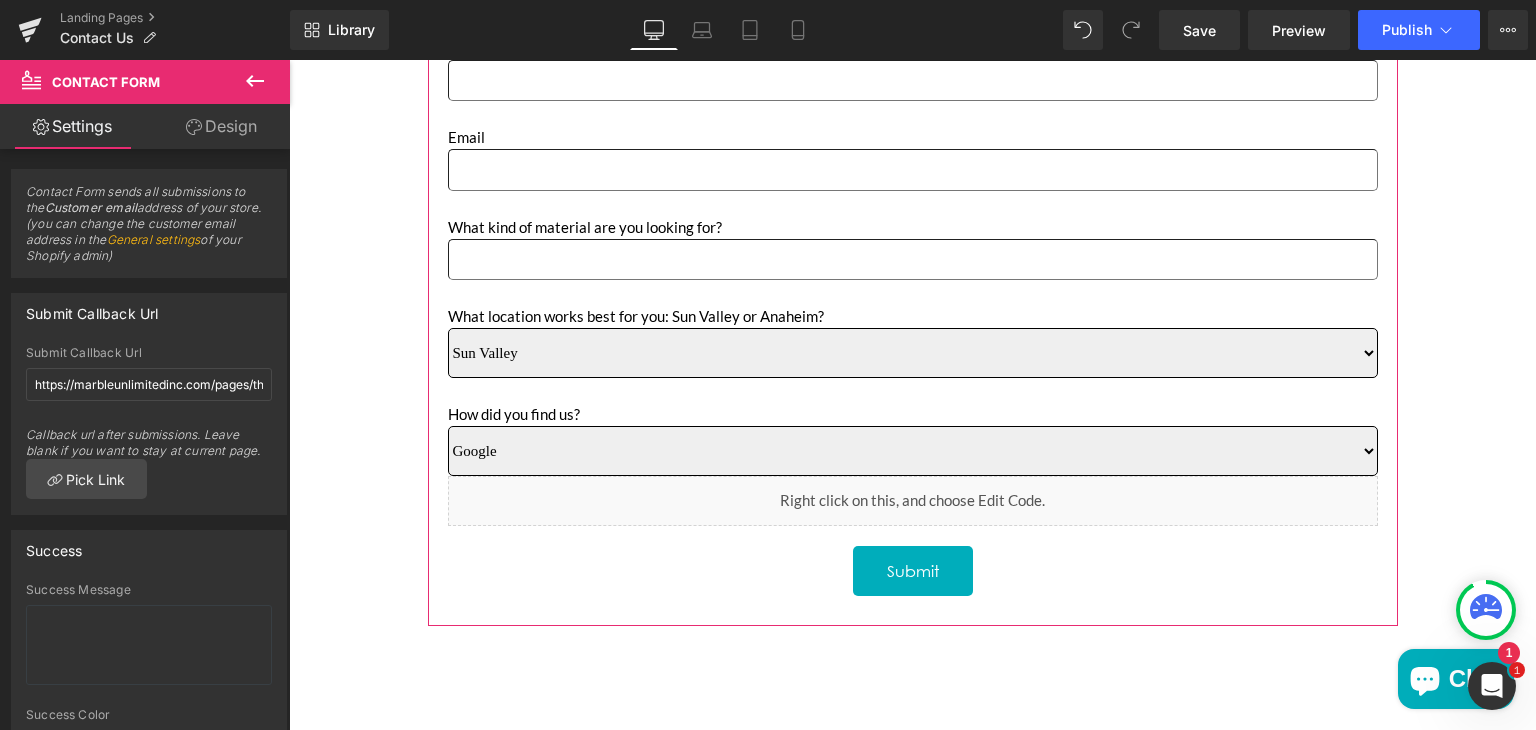 click on "Contact Form sends all submissions to the  Customer email  address of your store. (you can change the customer email address in the  General settings  of your Shopify admin) Submit Callback Url https://marbleunlimitedinc.com/pages/thankyou Submit Callback Url https://marbleunlimitedinc.com/pages/thankyou  Callback url after submissions. Leave blank if you want to stay at current page.  Pick Link Open In Open In This field is automatically generated. Success Success Message #81d742 Success Color #81d742 Error Error Message Can't send email. Please try again later. #dd3333 Error Color #dd3333" at bounding box center (145, 444) 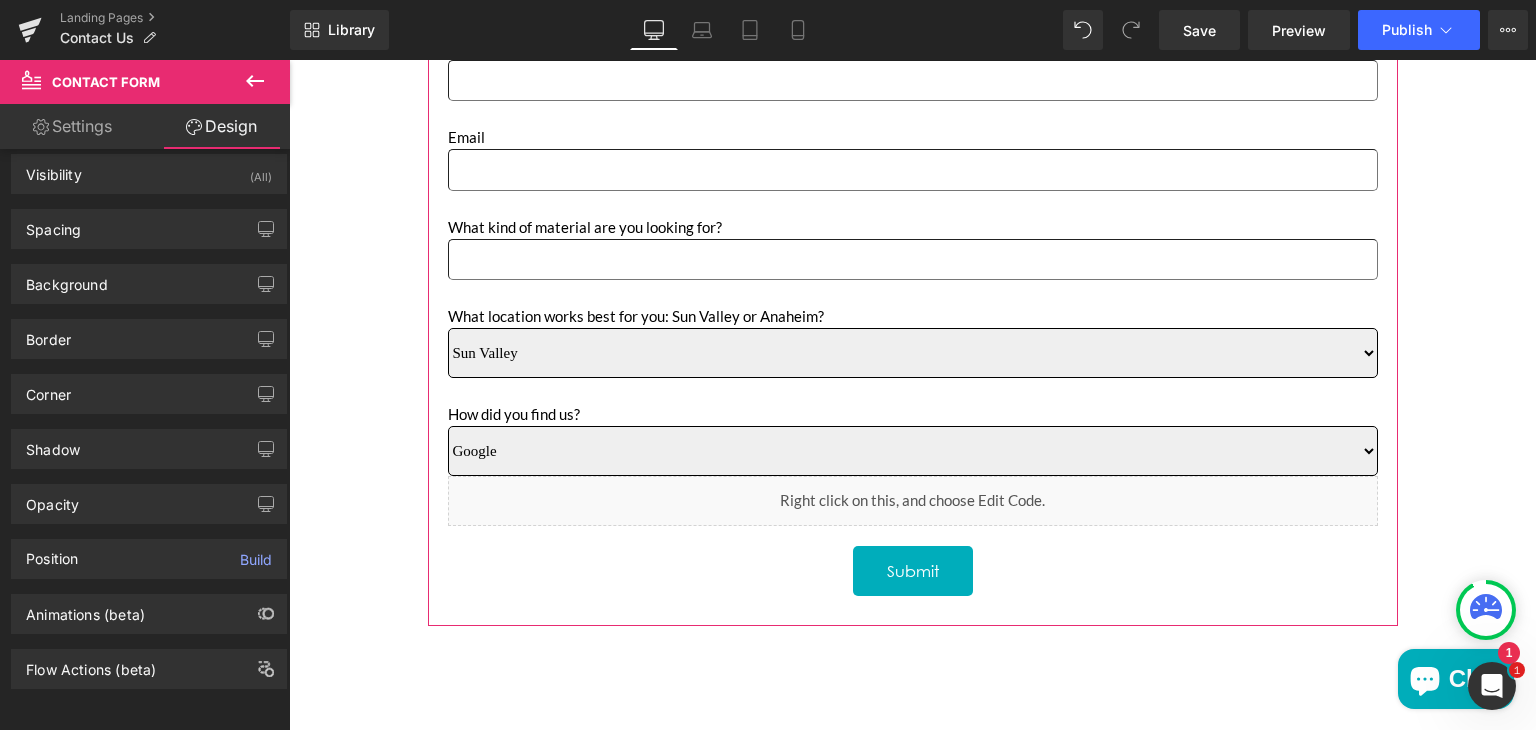 scroll, scrollTop: 0, scrollLeft: 0, axis: both 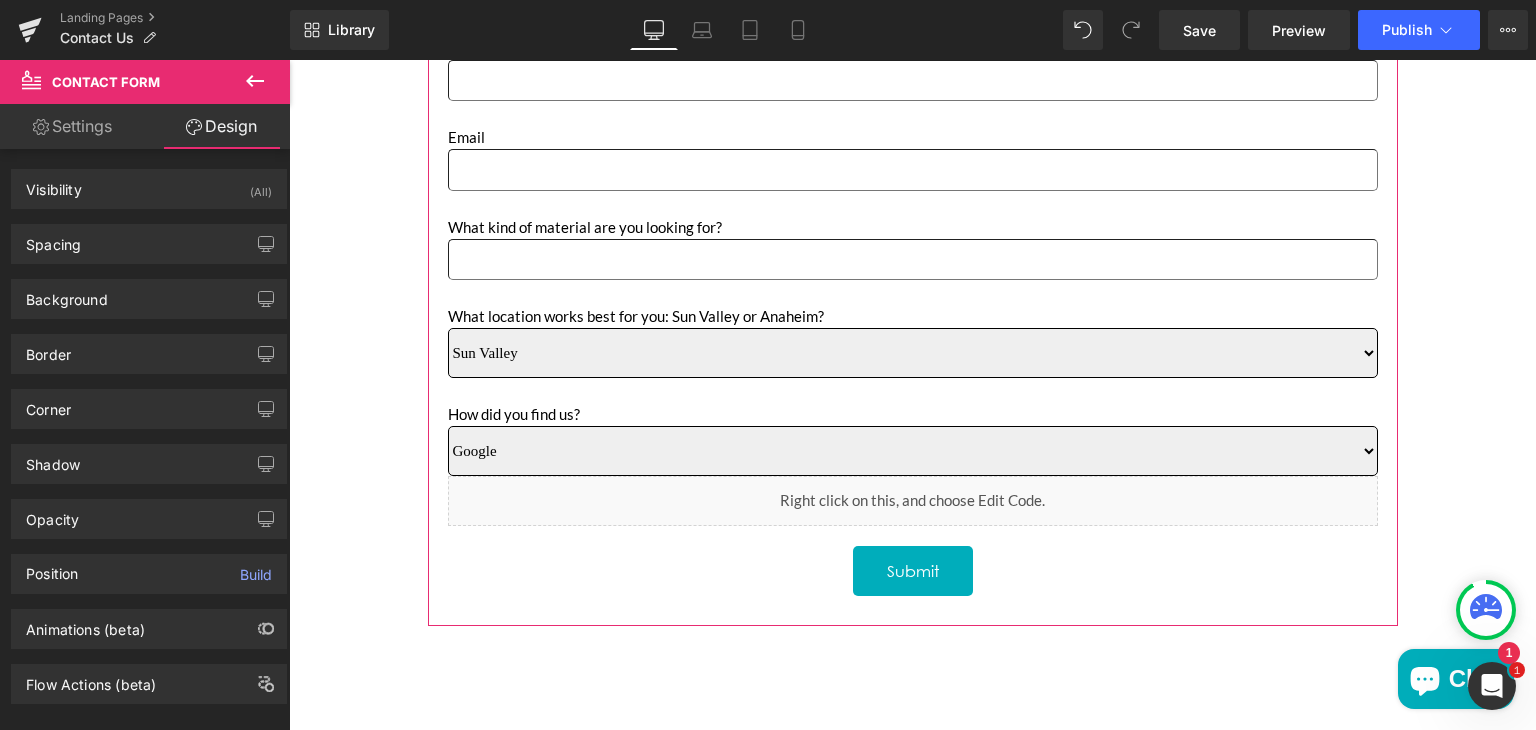 click on "Visibility
(All)
0|0|0|0   1 Show on Desktop 1 Show on Laptop 1 Show on Tablet 1 Show on Mobile
Spacing
Margin
0px 0
0px 0
0px 0
0px 0
Padding
0px 0
20px 20
30px 30
20px 20
Setup Global Style
Background
Color & Image color
transparent Color transparent 0 %" at bounding box center (145, 444) 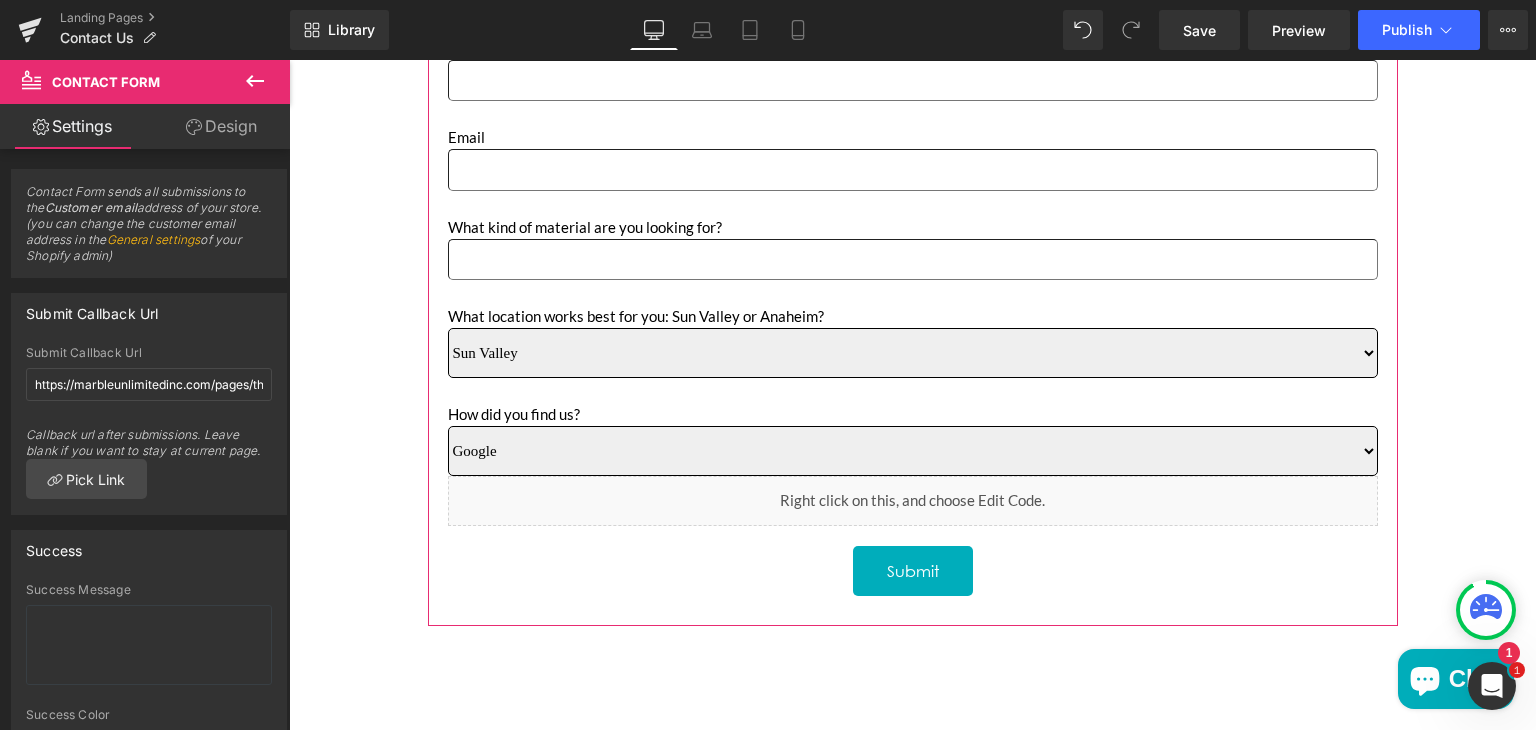 click 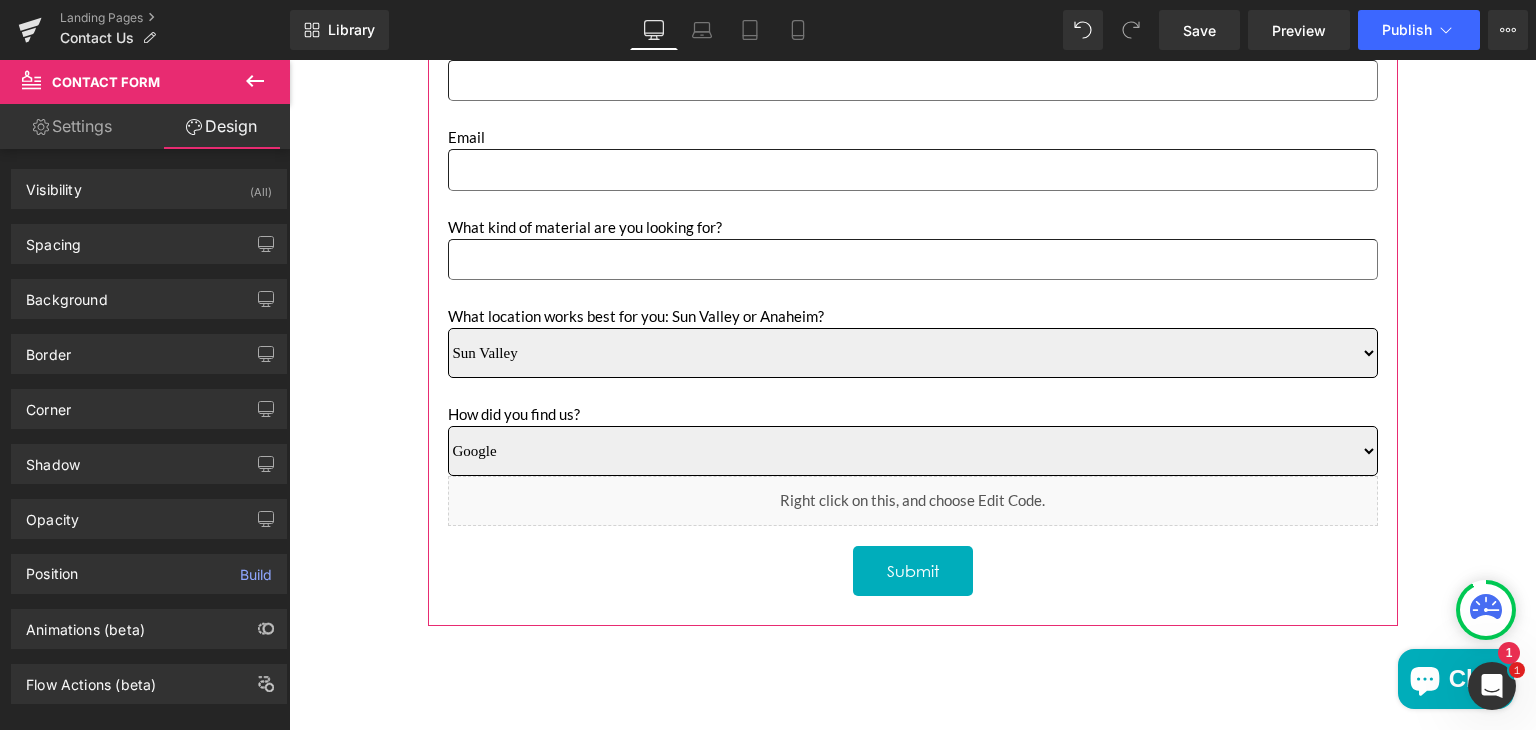 click on "Settings" at bounding box center (72, 126) 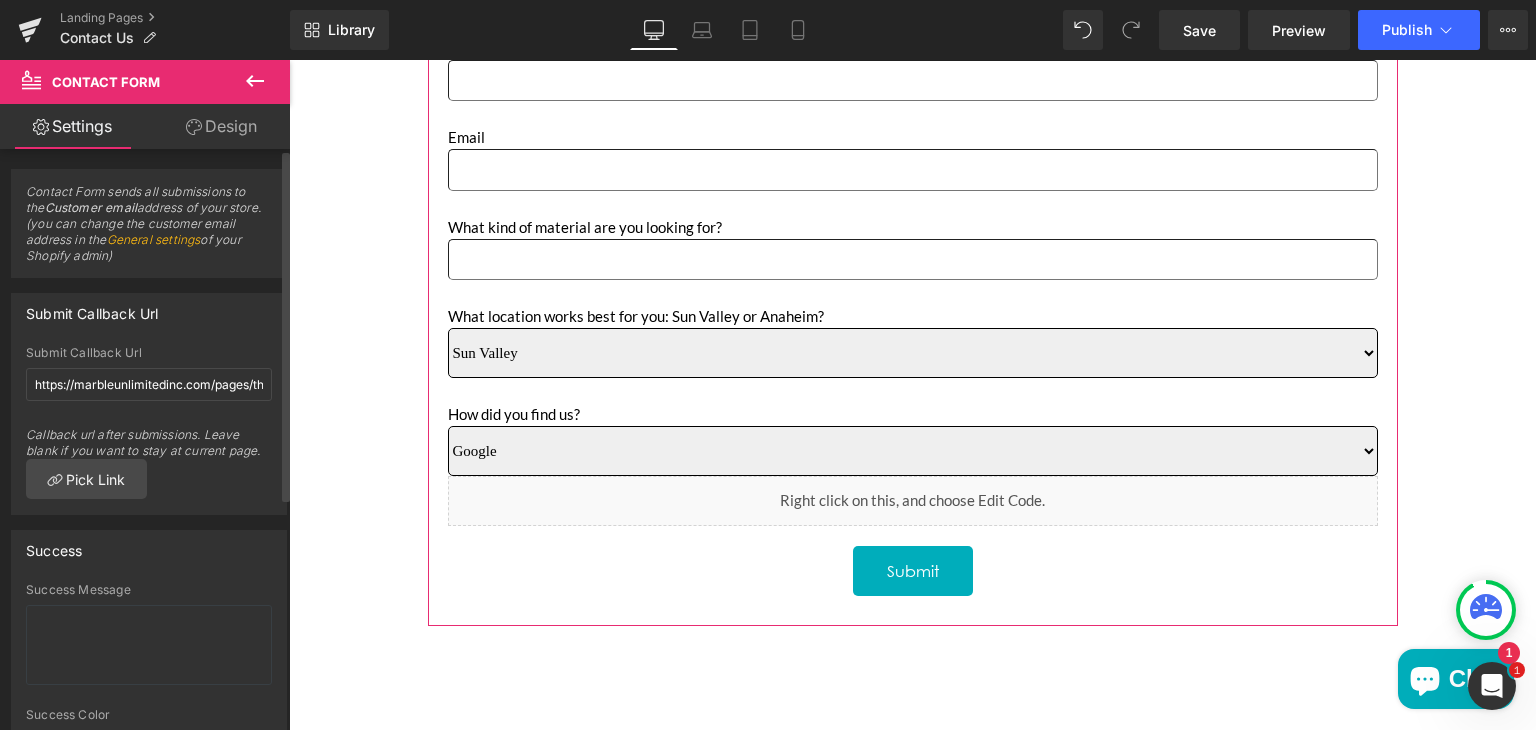 click on "General settings" at bounding box center [154, 239] 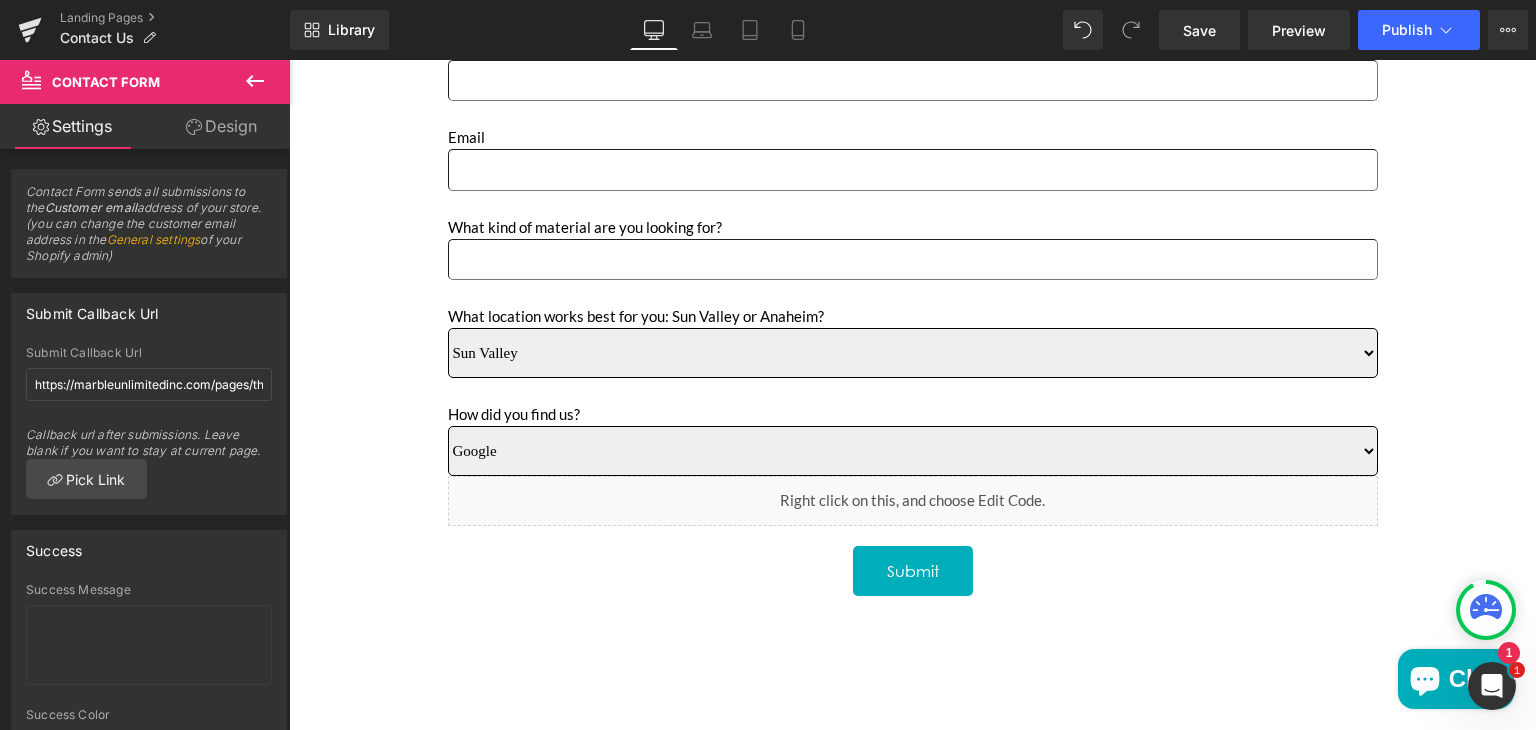 click 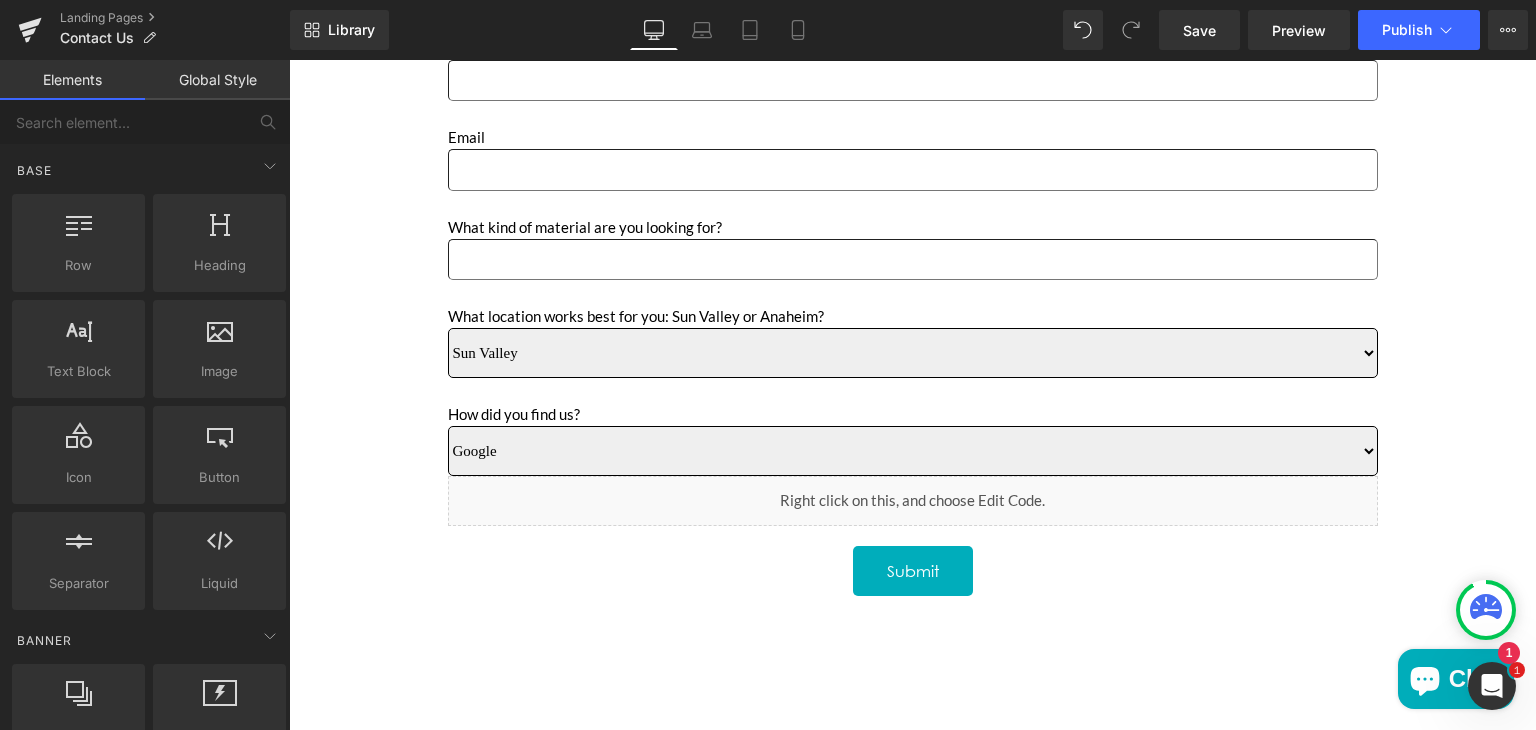 drag, startPoint x: 570, startPoint y: 283, endPoint x: 290, endPoint y: 287, distance: 280.02856 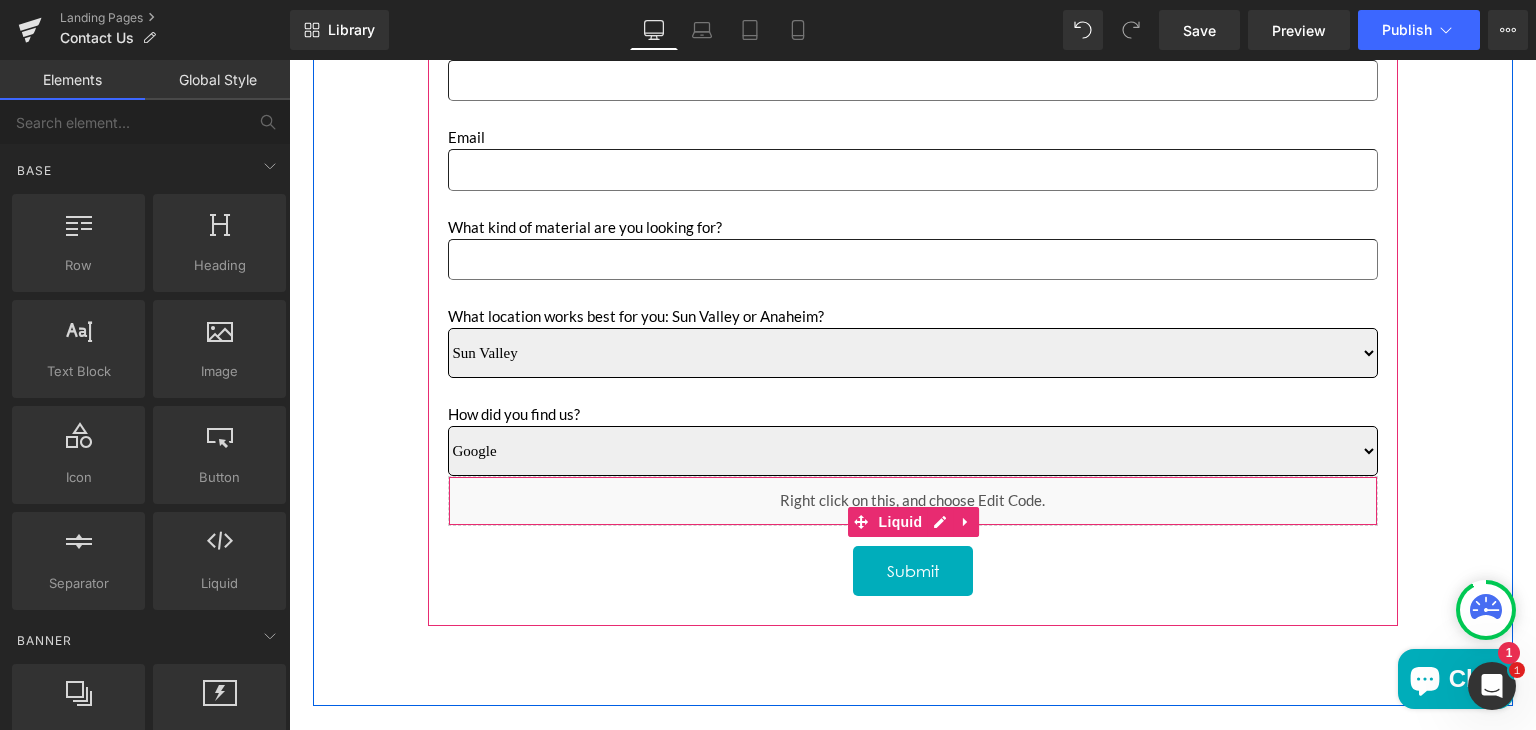 click on "Liquid" at bounding box center (913, 501) 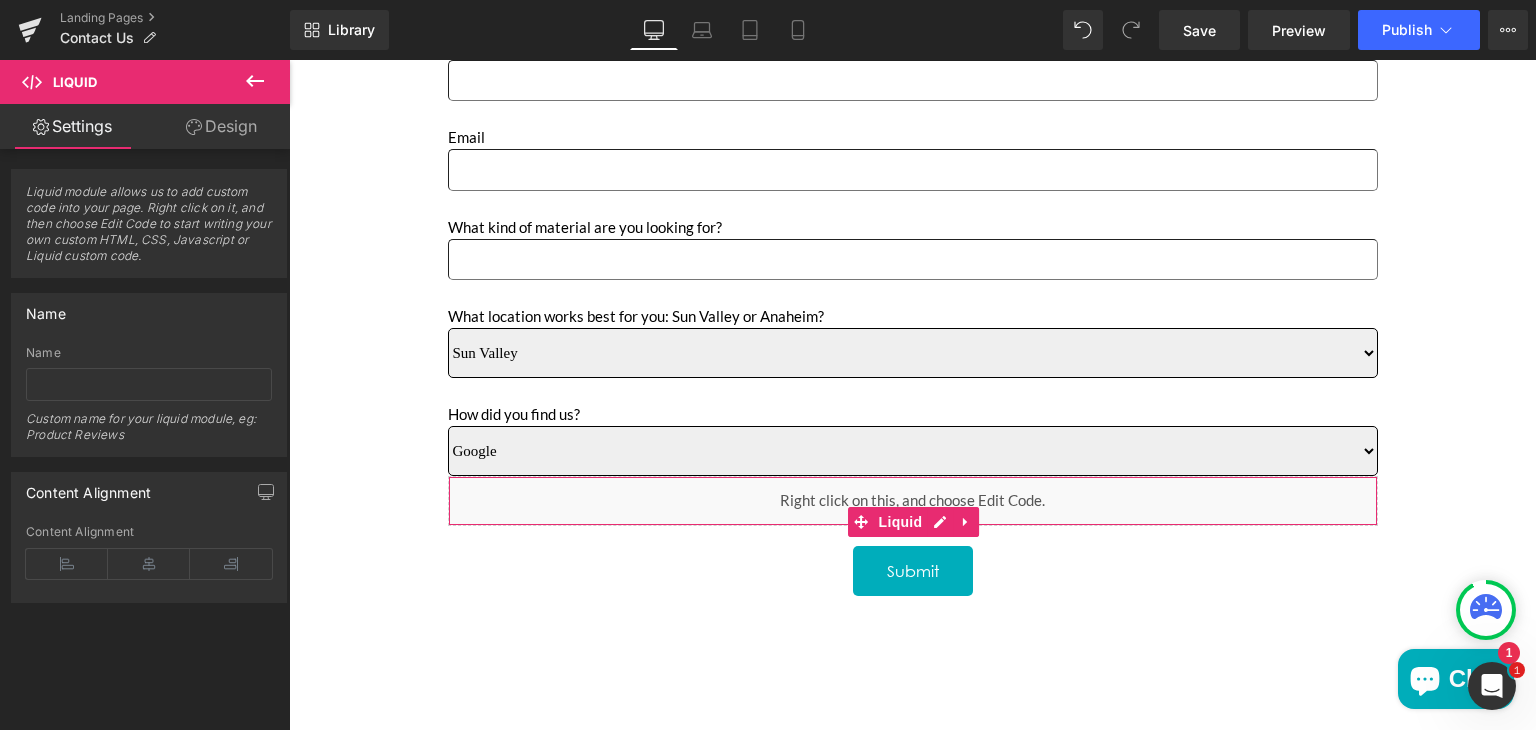 click on "Design" at bounding box center [221, 126] 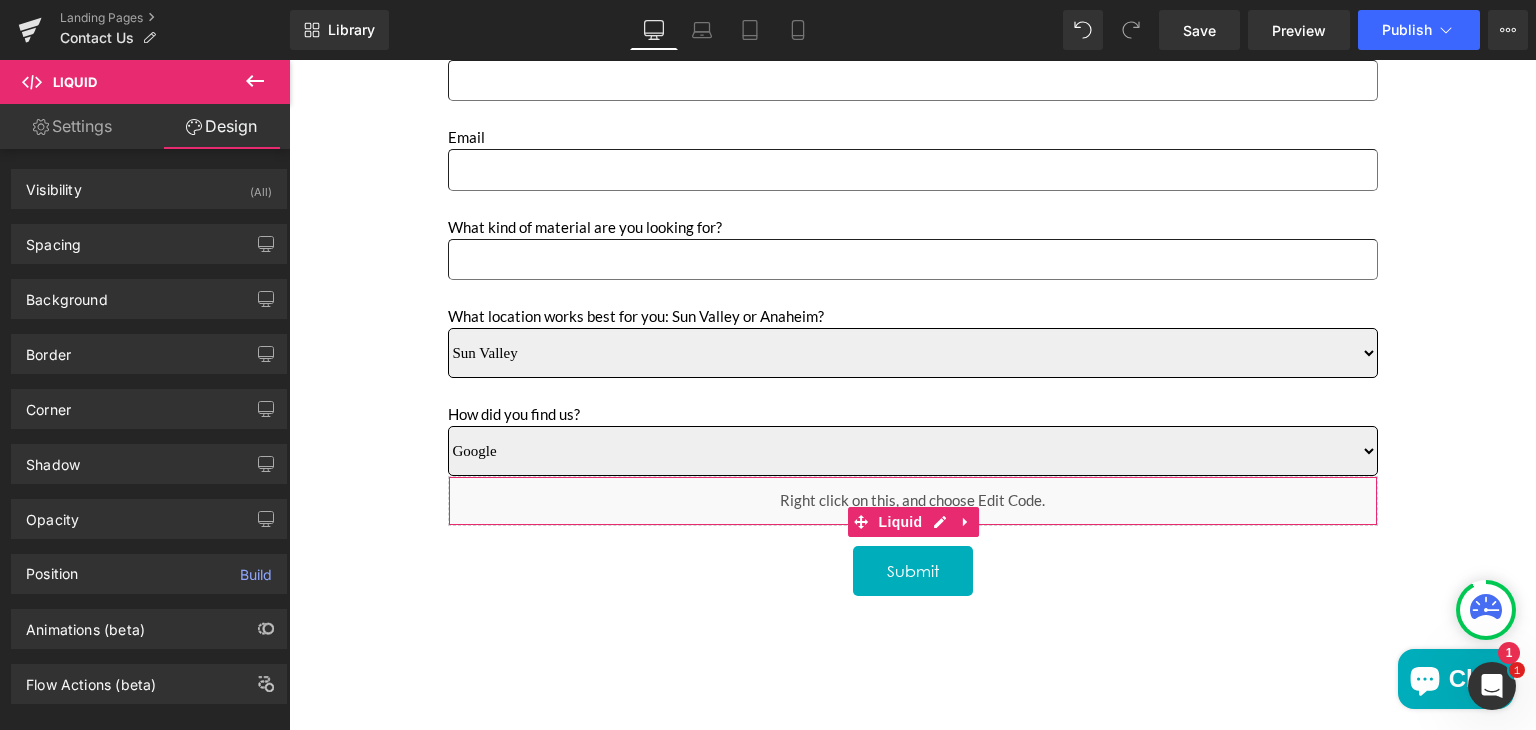 drag, startPoint x: 568, startPoint y: 303, endPoint x: 290, endPoint y: 285, distance: 278.58212 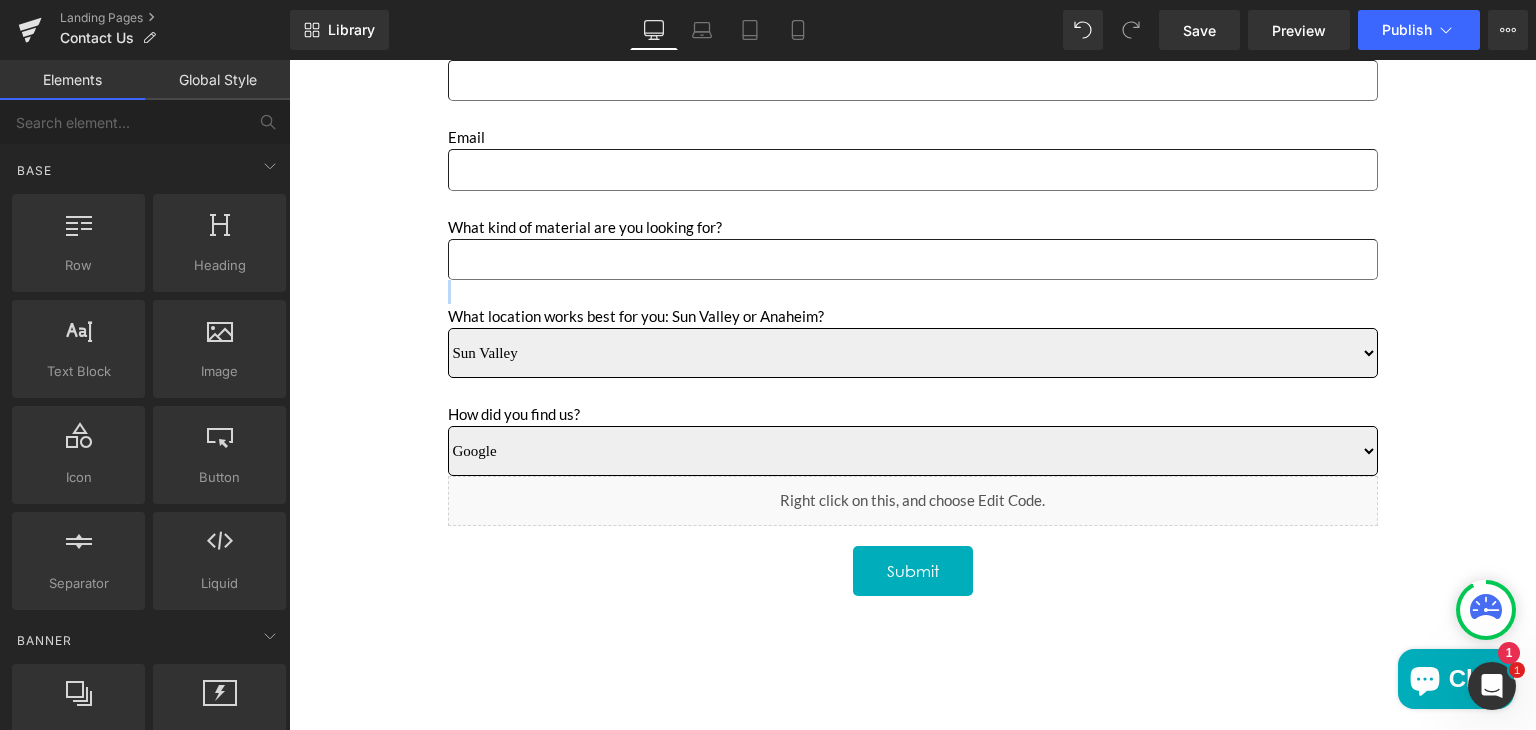 drag, startPoint x: 290, startPoint y: 285, endPoint x: 290, endPoint y: 297, distance: 12 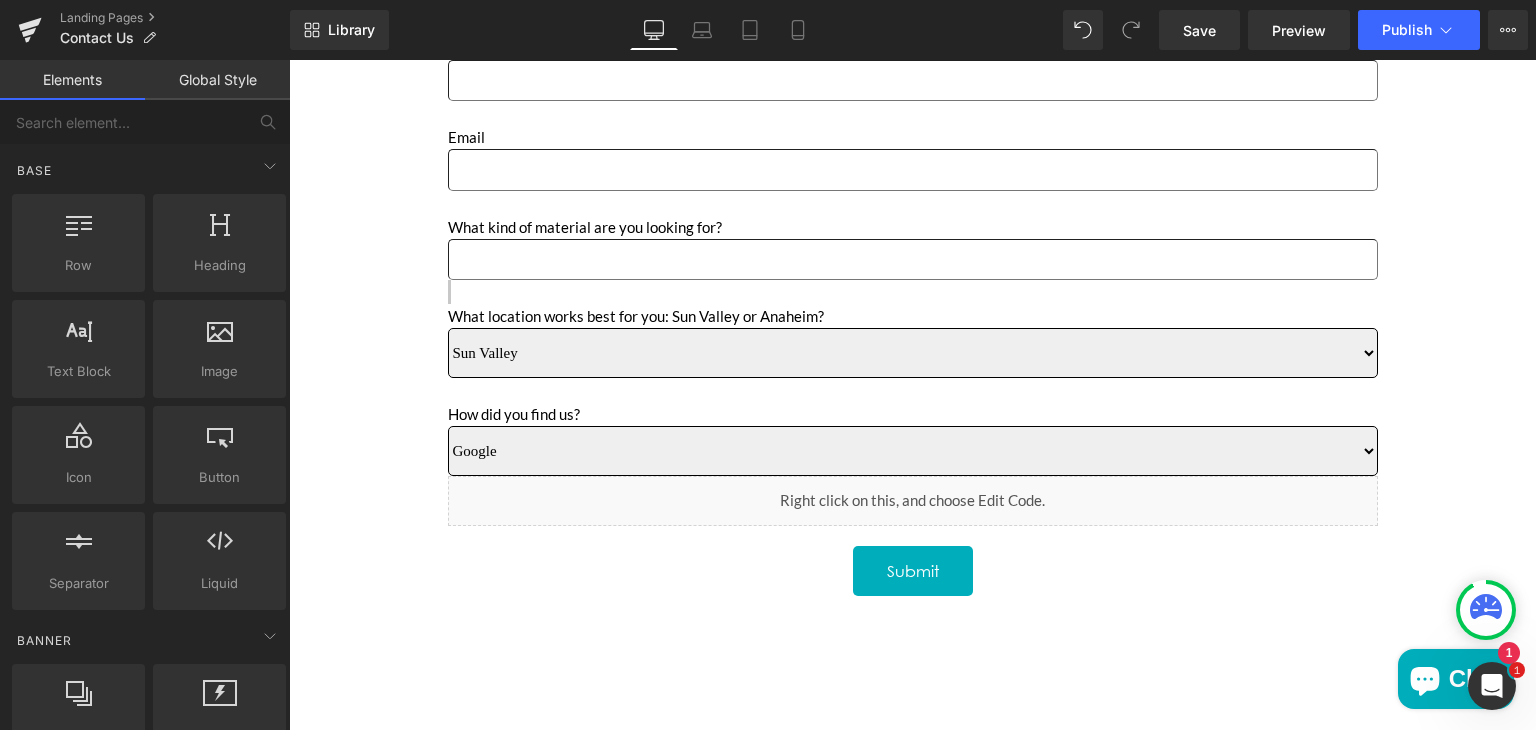 drag, startPoint x: 283, startPoint y: 293, endPoint x: 289, endPoint y: 349, distance: 56.32051 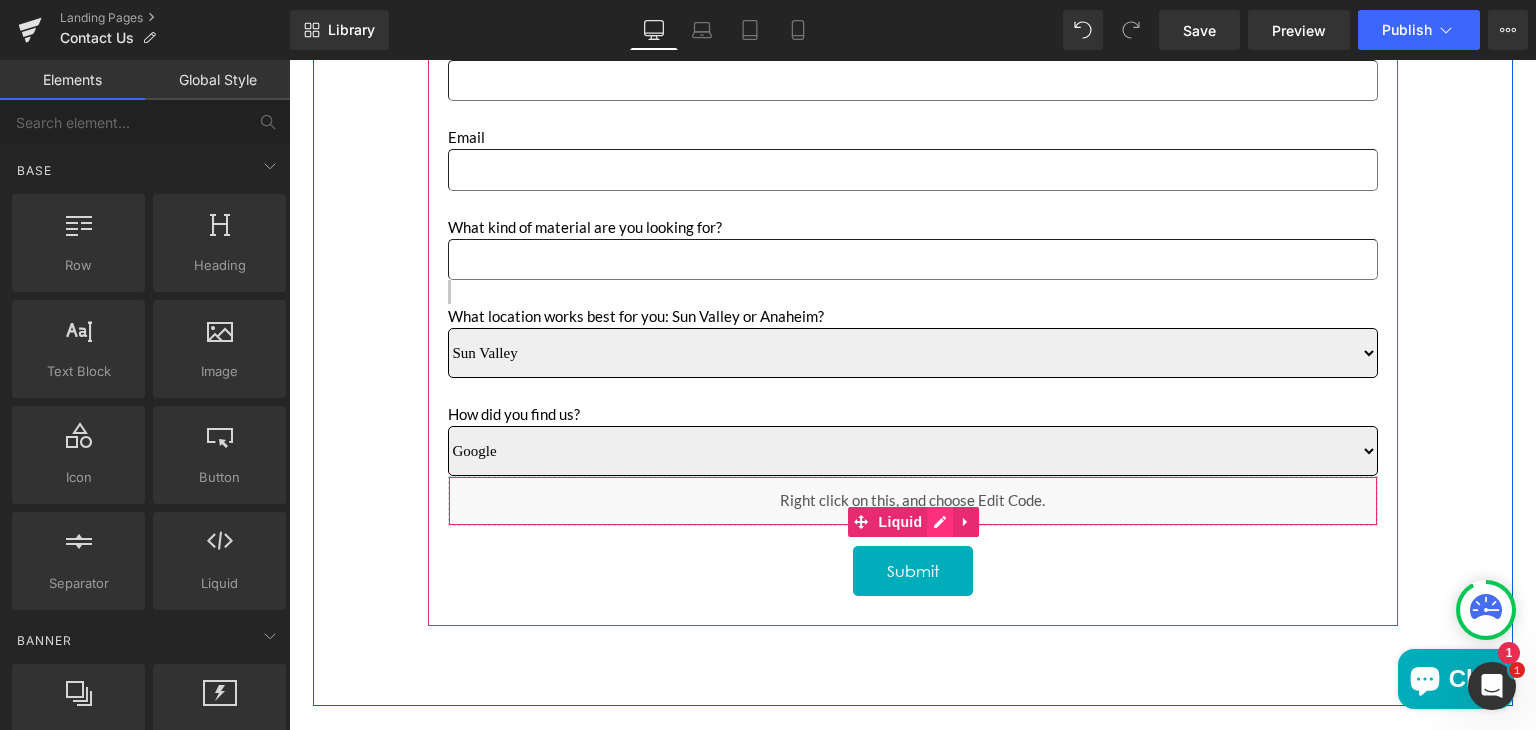 click on "Liquid" at bounding box center [913, 501] 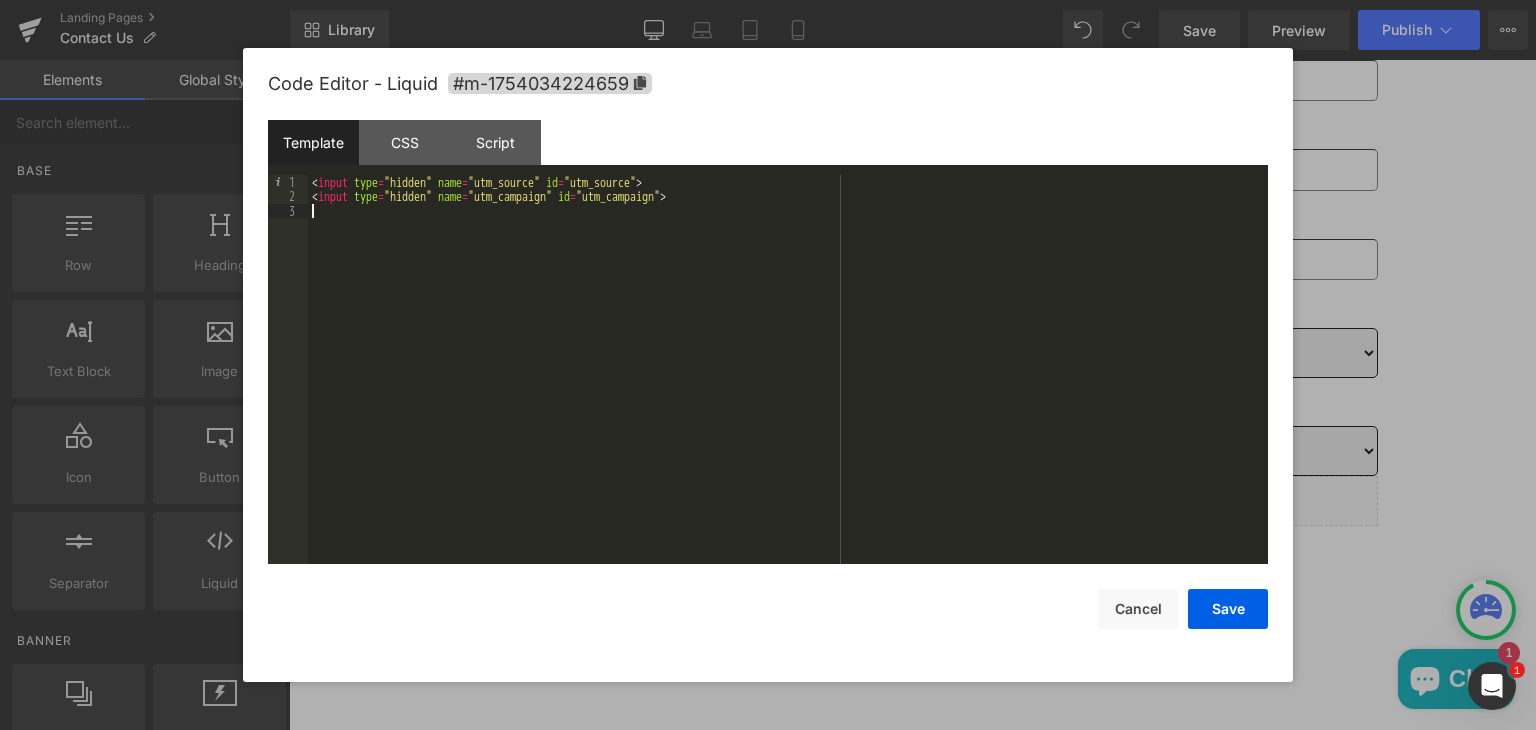 drag, startPoint x: 685, startPoint y: 223, endPoint x: 368, endPoint y: 217, distance: 317.05676 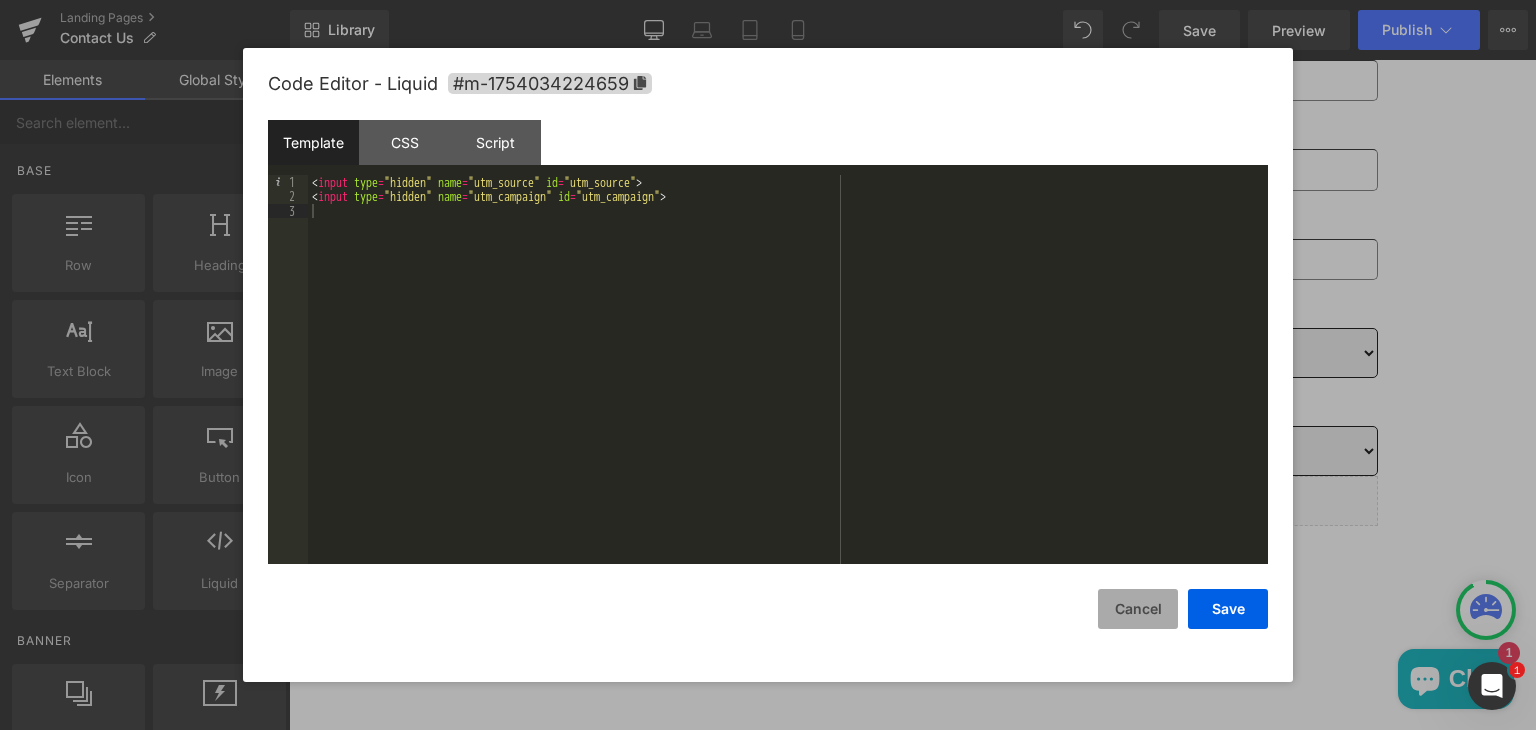 click on "Cancel" at bounding box center [1138, 609] 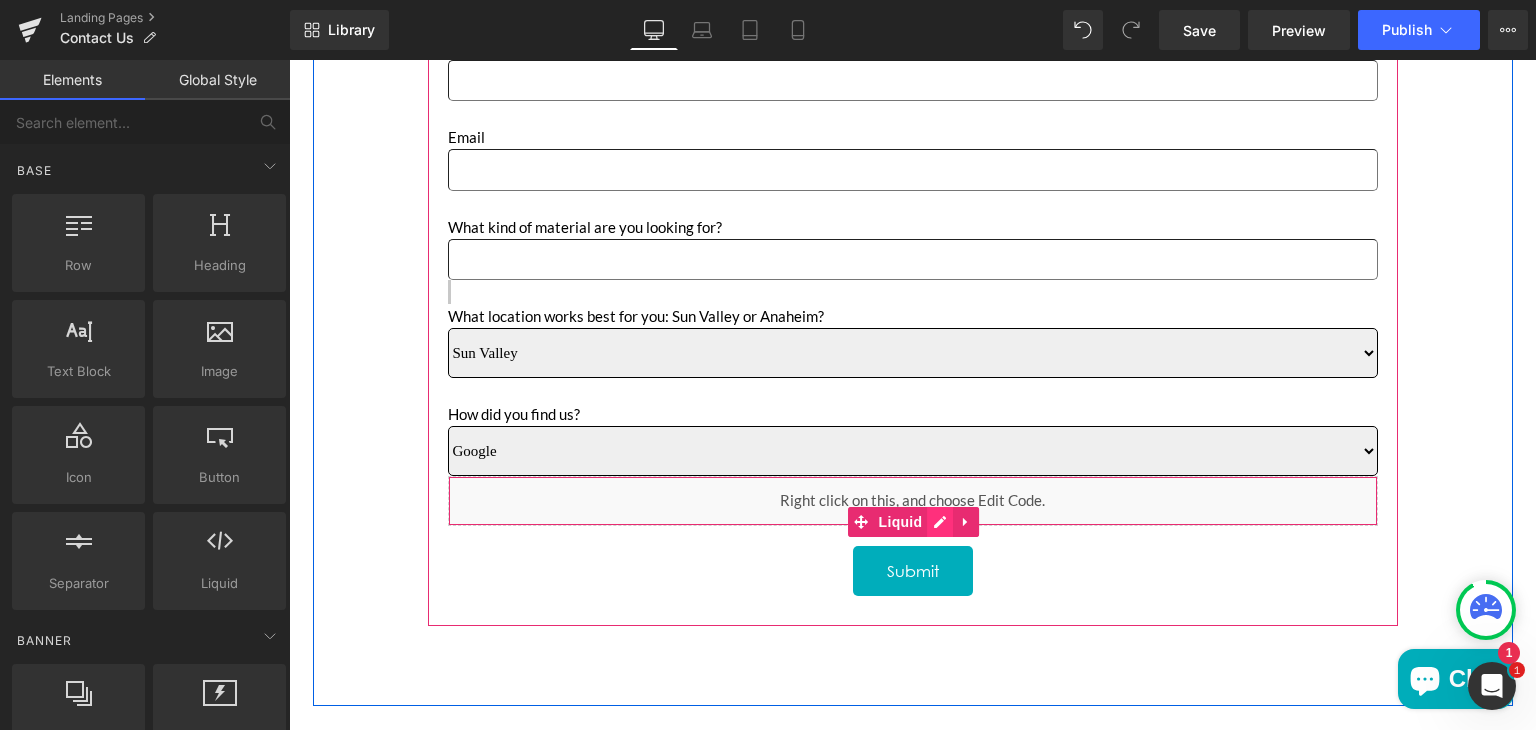 click on "Liquid" at bounding box center [913, 501] 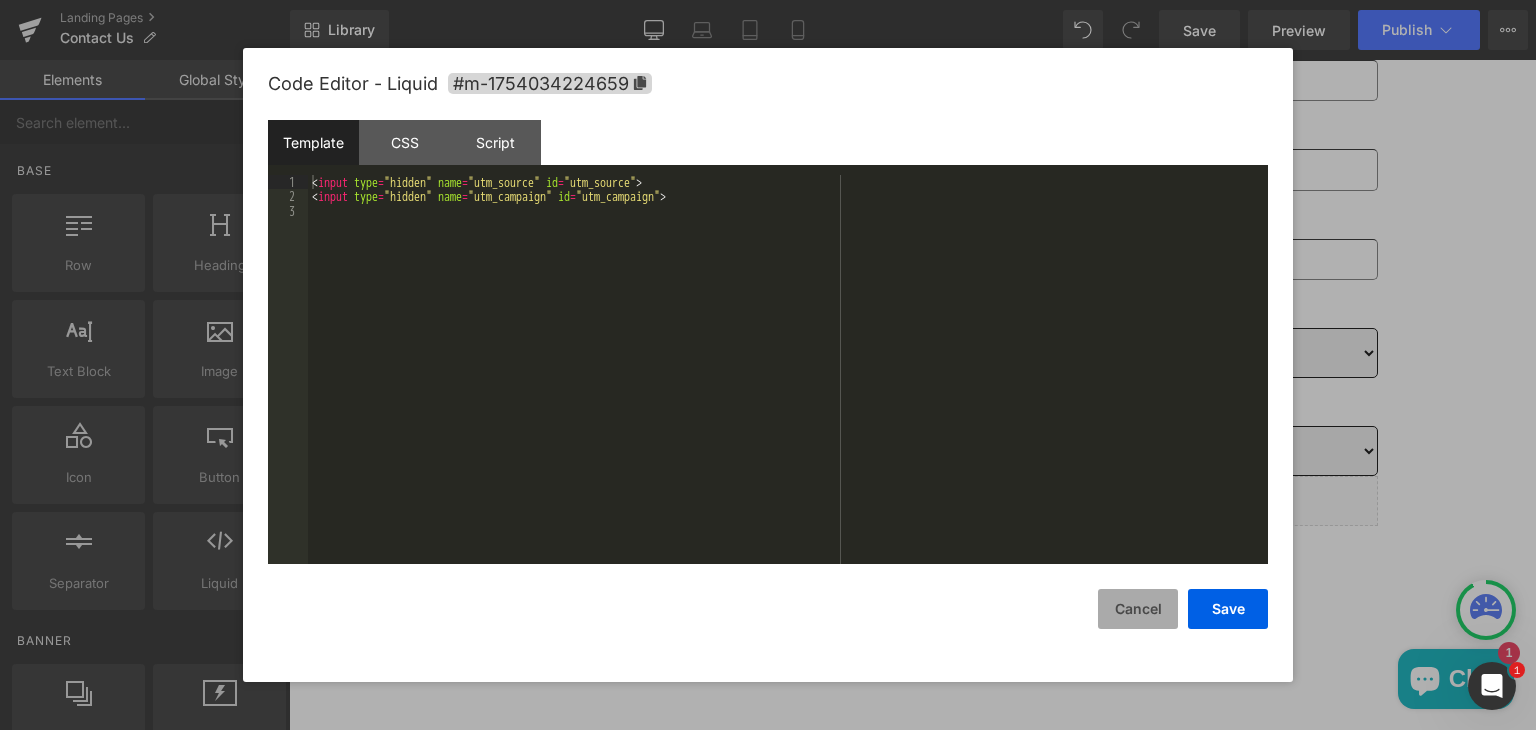 click on "Cancel" at bounding box center (1138, 609) 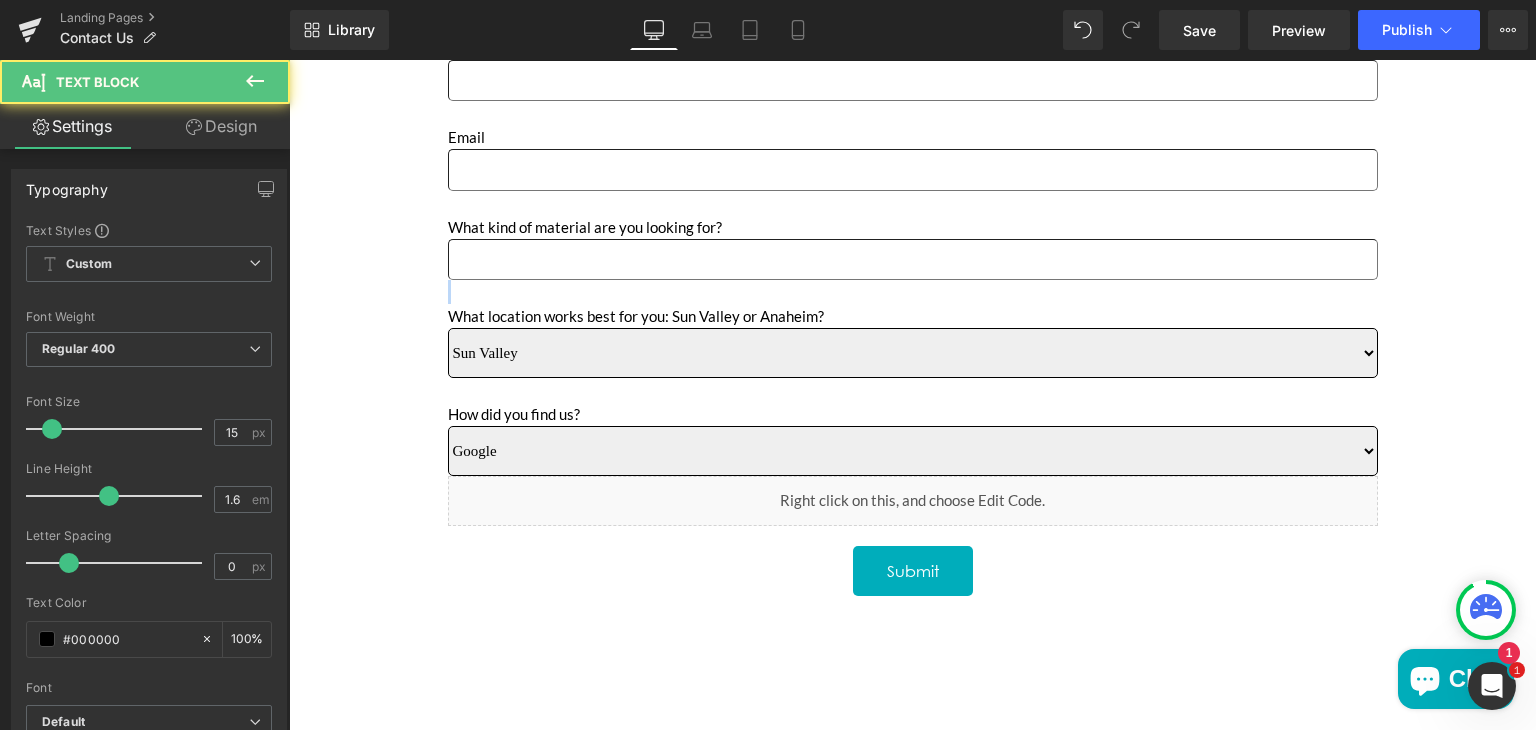 click on "Phone" at bounding box center (913, 48) 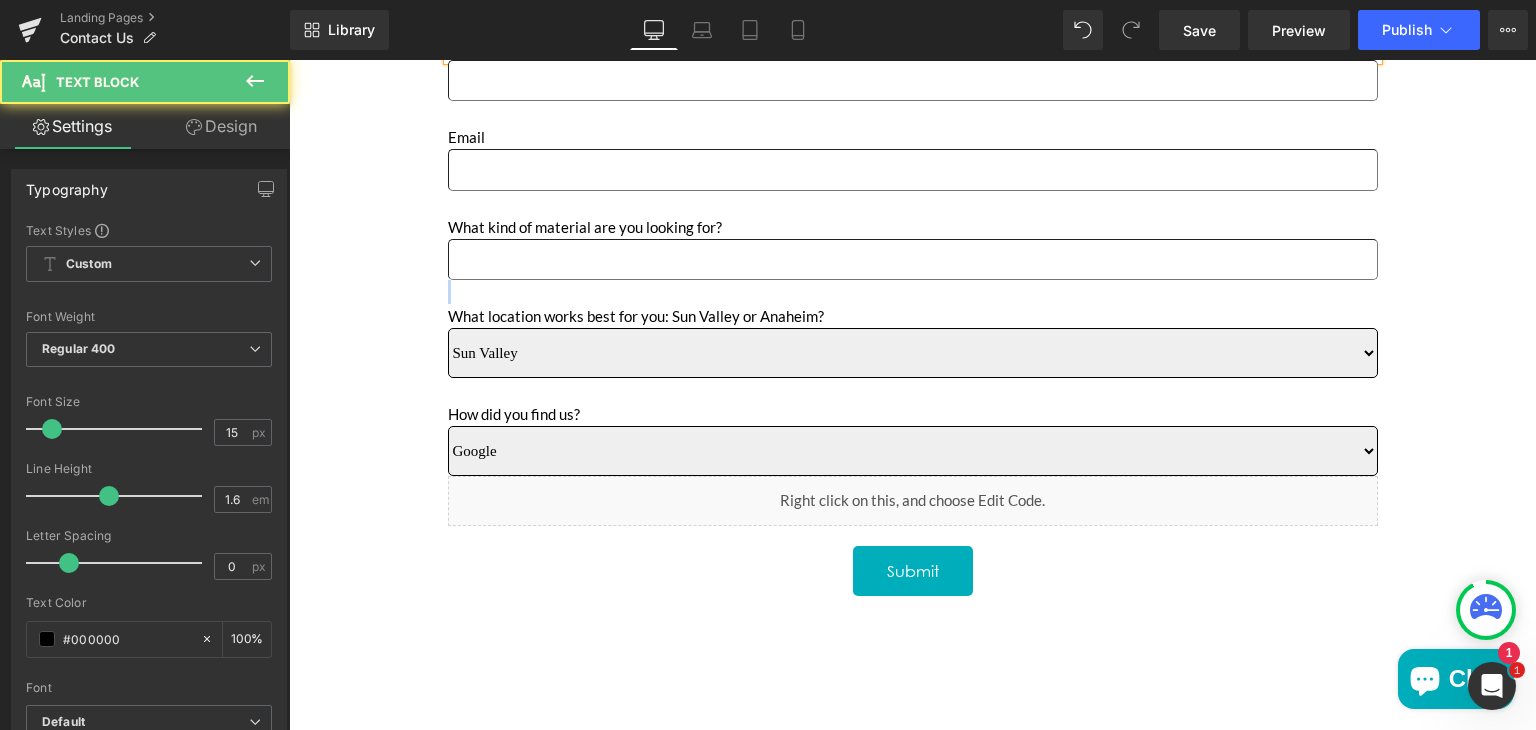 click at bounding box center (912, -98) 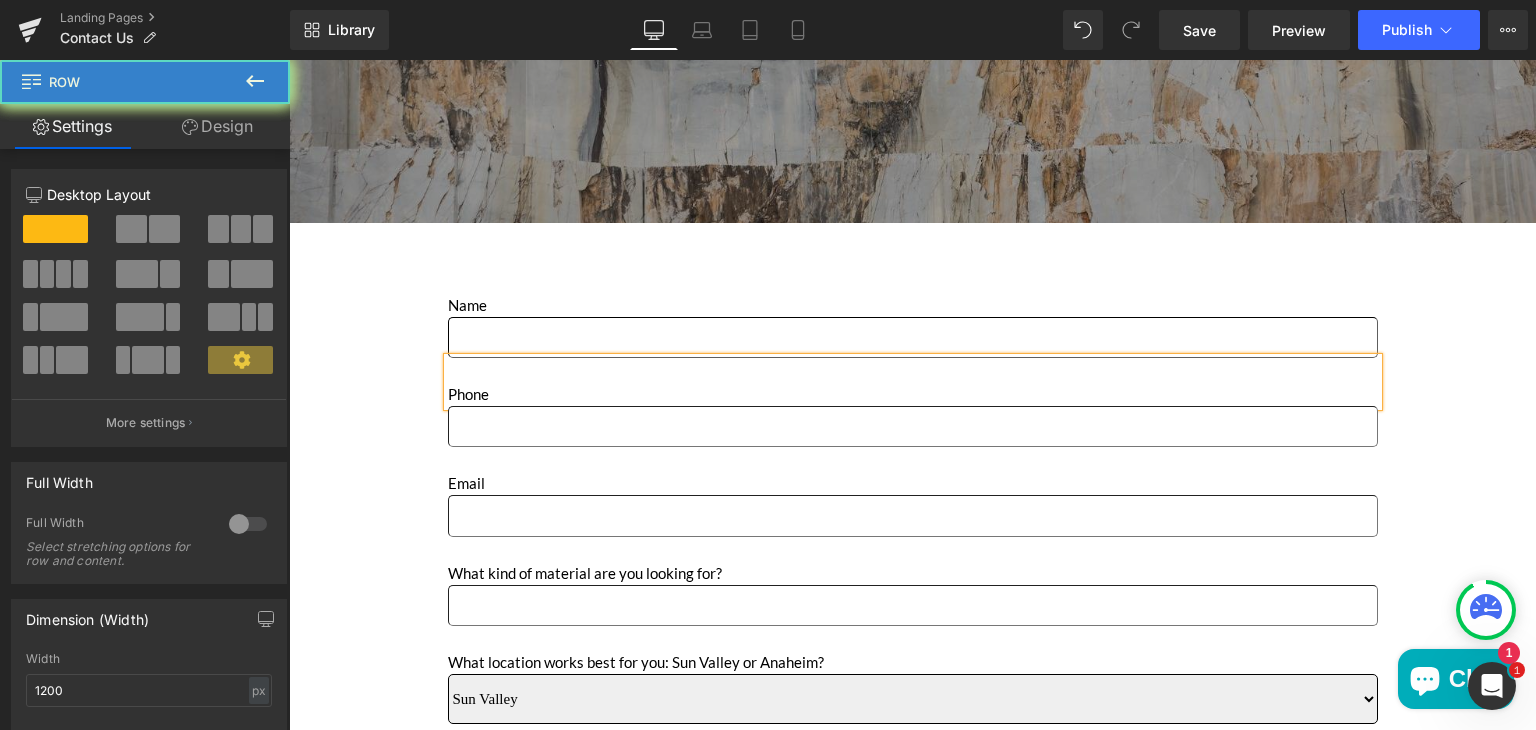 click on "Name Text Block         Text Field         Phone Text Block         Text Field         Email Text Block         Email Field         What kind of material are you looking for? Text Block         Text Field         What location works best for you: Sun Valley or Anaheim? Text Block
Sun Valley Anaheim
Dropdown         How did you find us? Text Block         Google Instagram Pinterest Linkedin Referral Dropdown         Liquid         Submit Submit Button
Contact Form         Separator         Row       100px   100px" at bounding box center [913, 658] 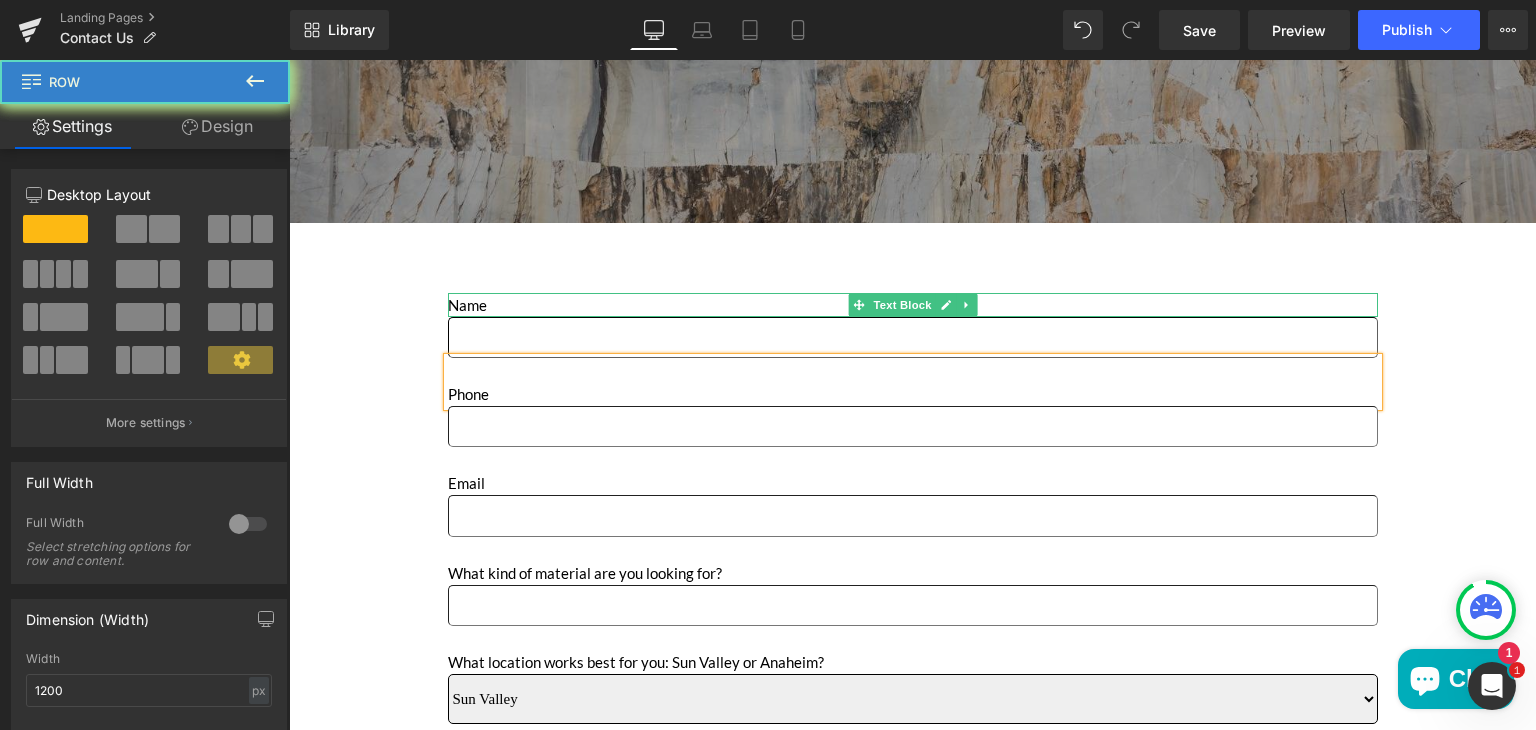 click on "Name" at bounding box center (913, 305) 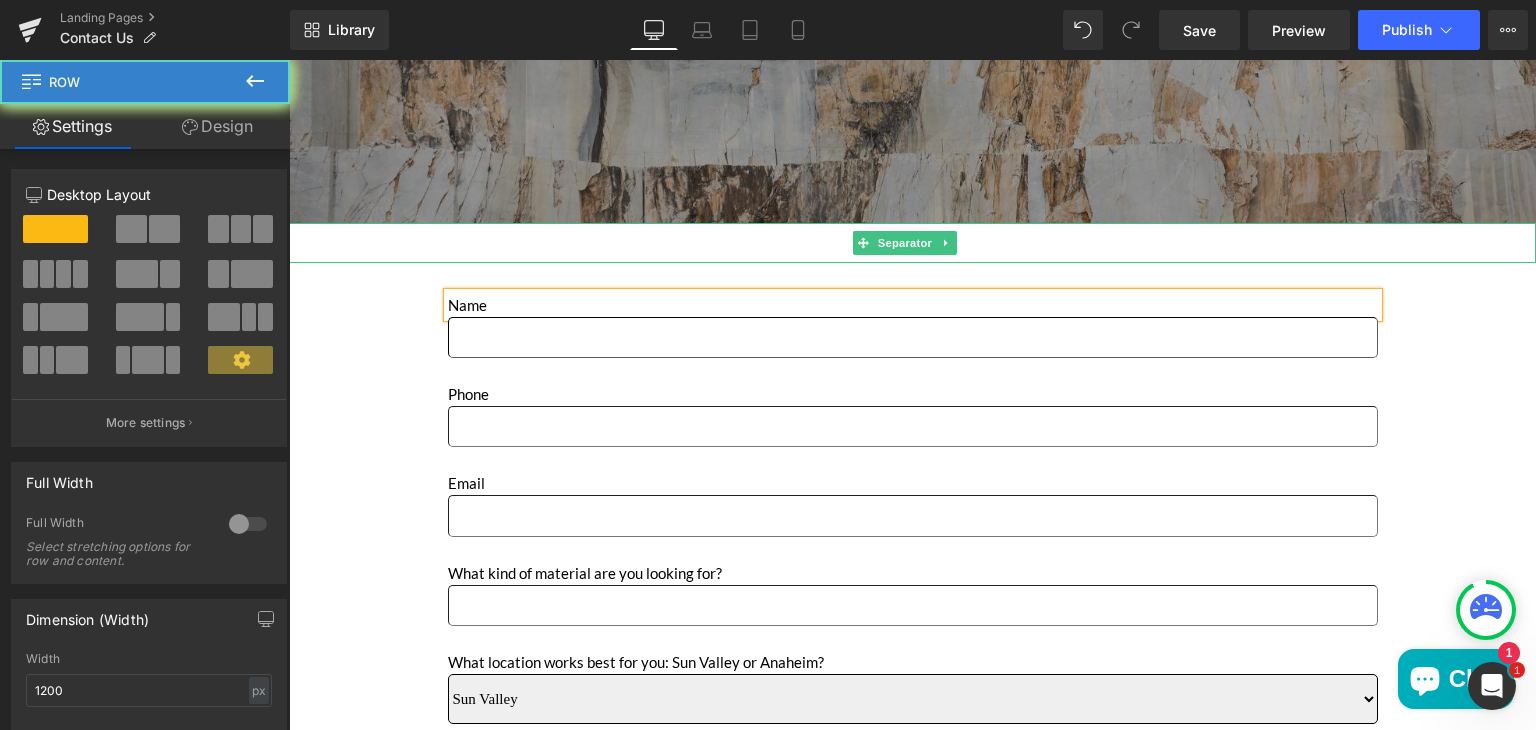click on "Separator" at bounding box center [912, 243] 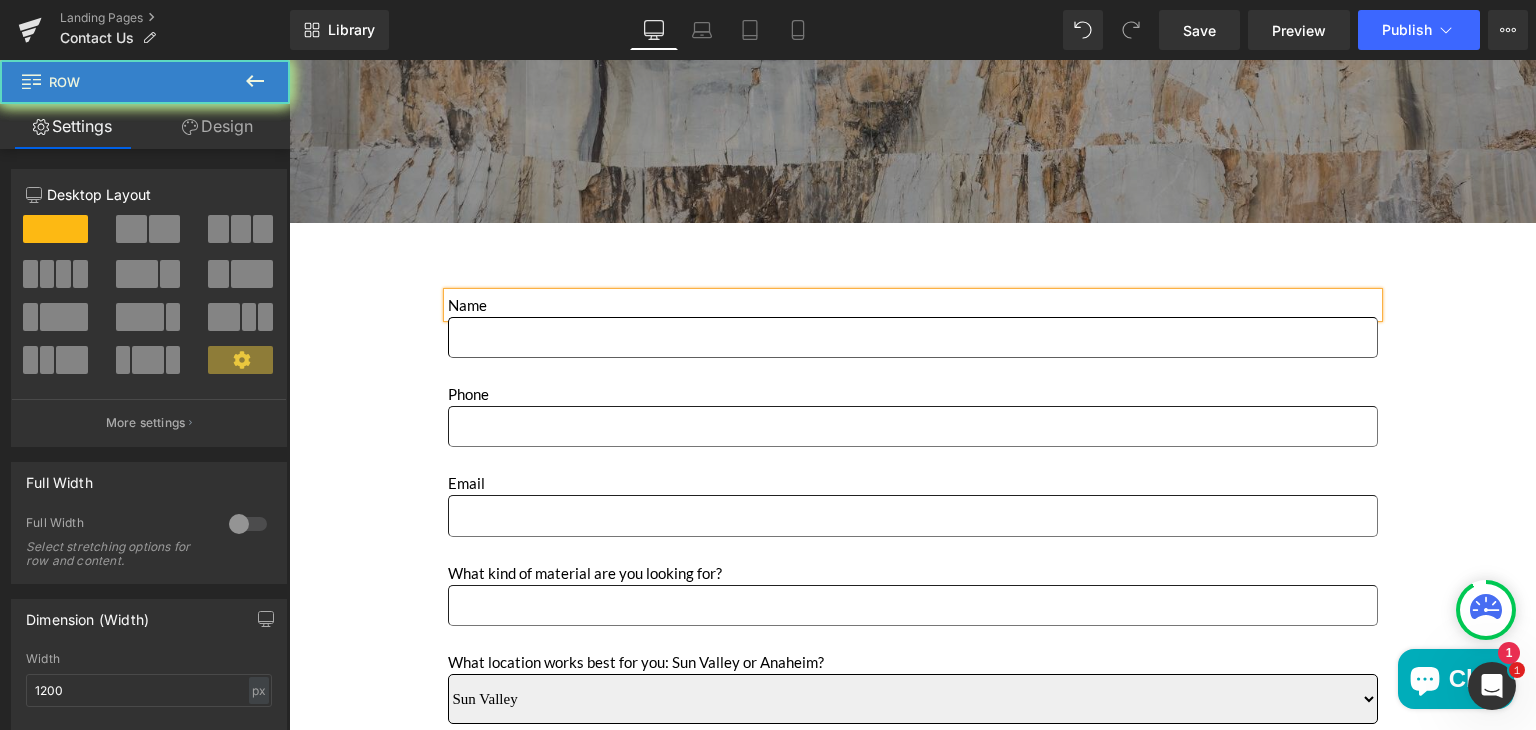 click at bounding box center [912, 248] 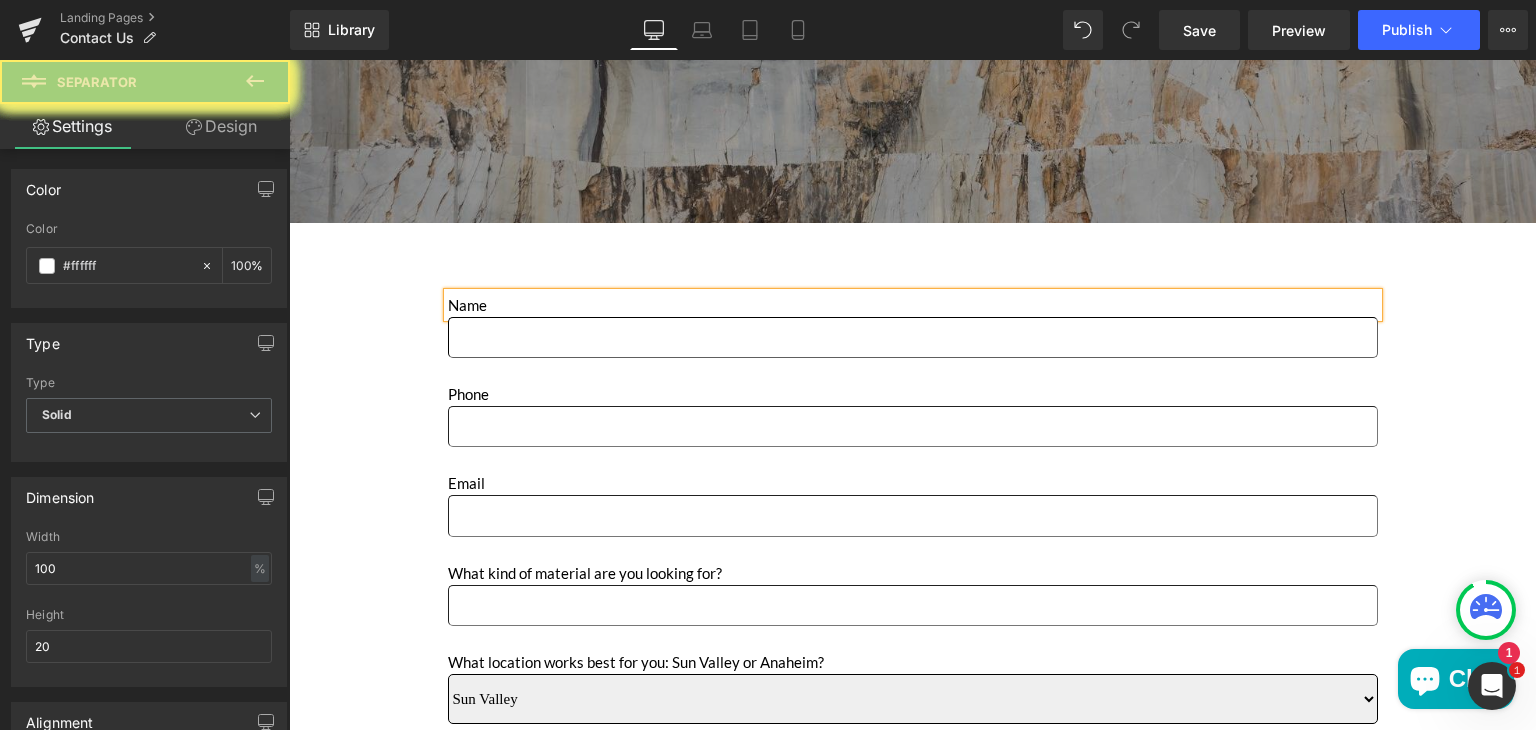 click at bounding box center (912, 243) 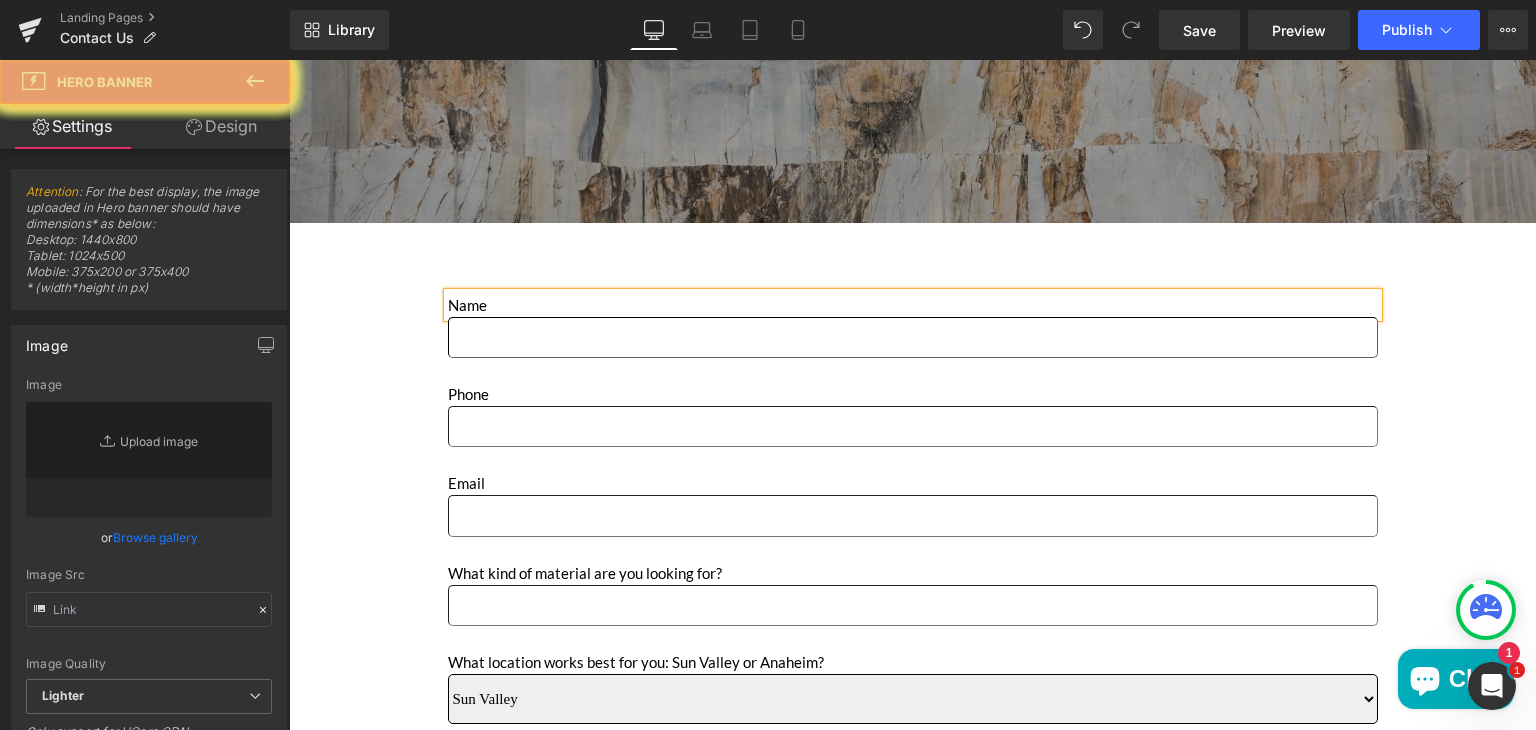 click 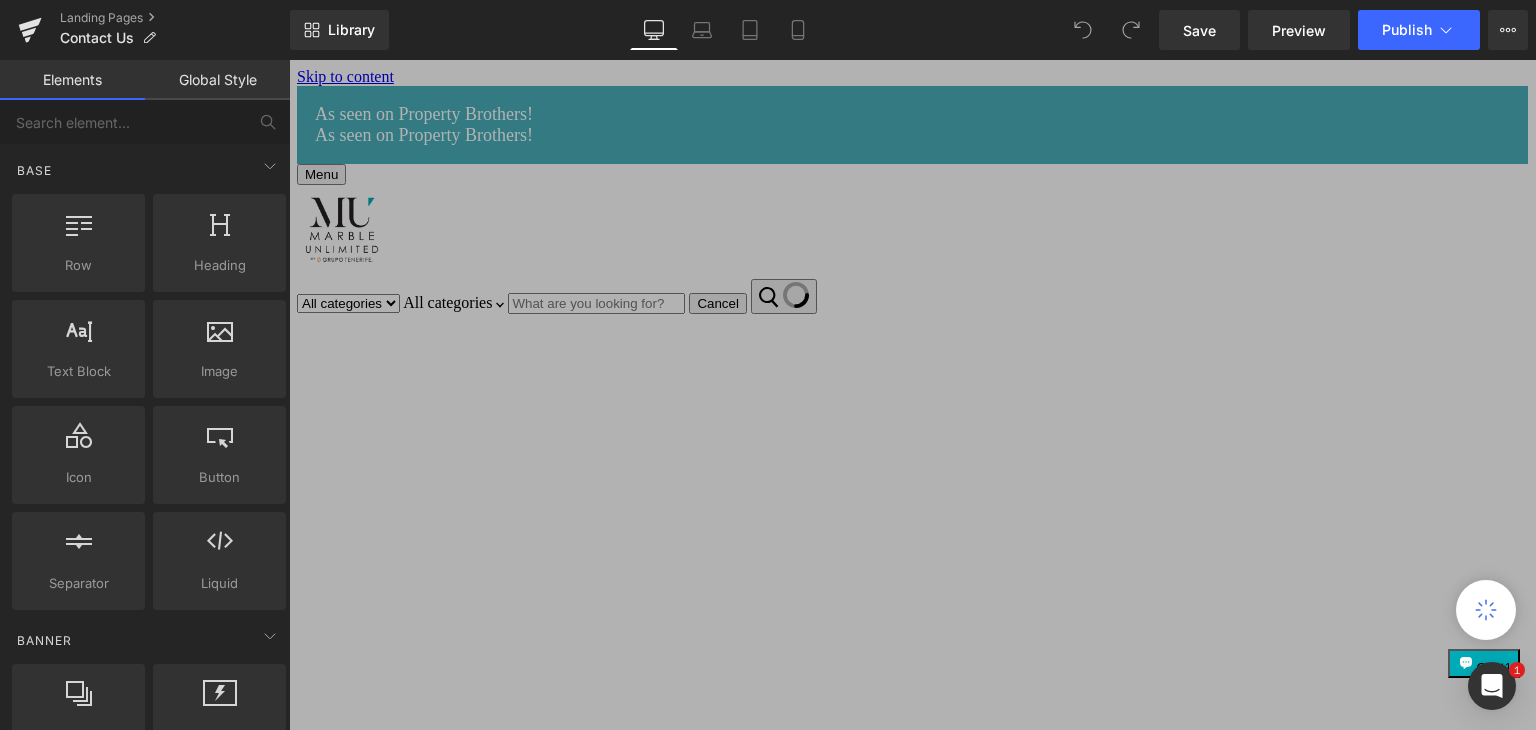 scroll, scrollTop: 0, scrollLeft: 0, axis: both 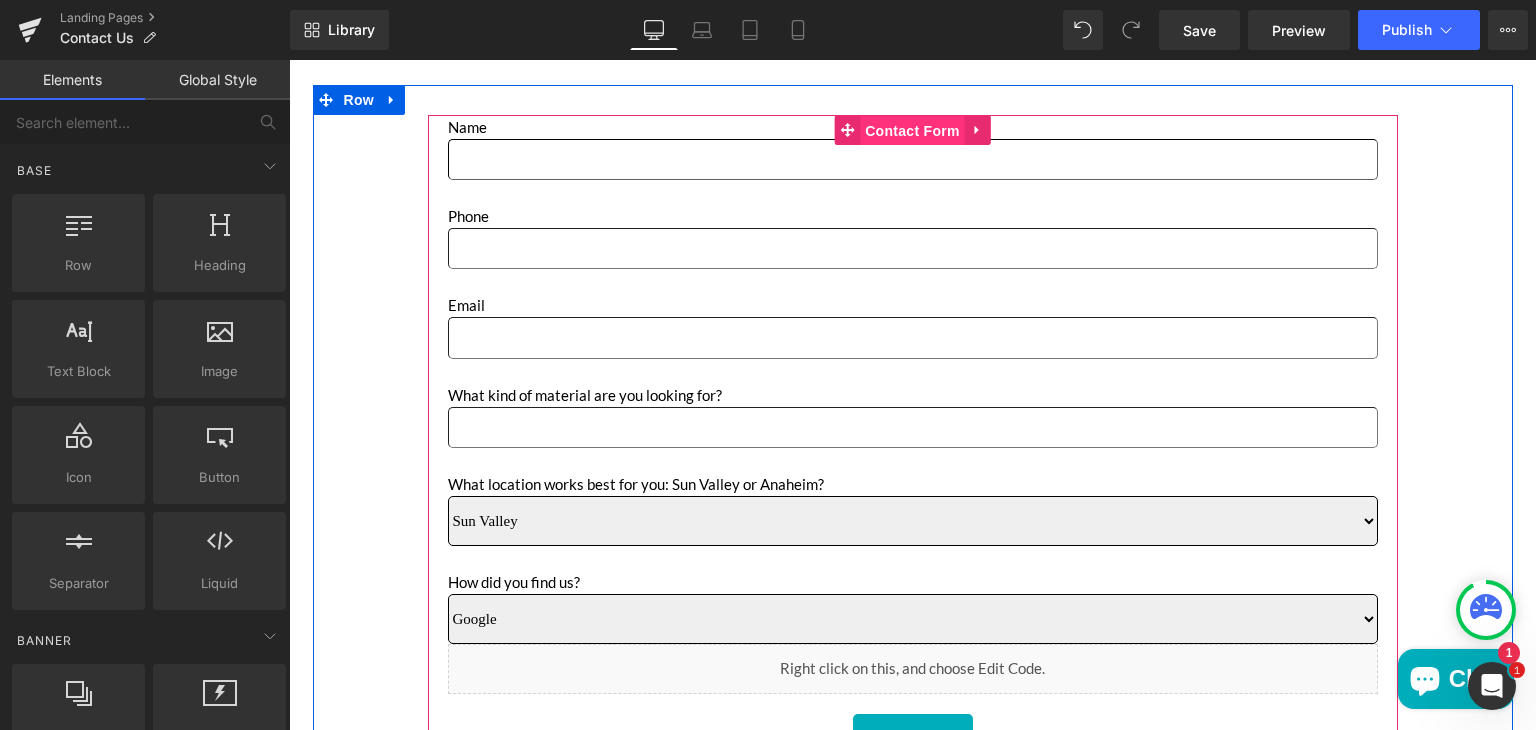click on "Contact Form" at bounding box center (912, 131) 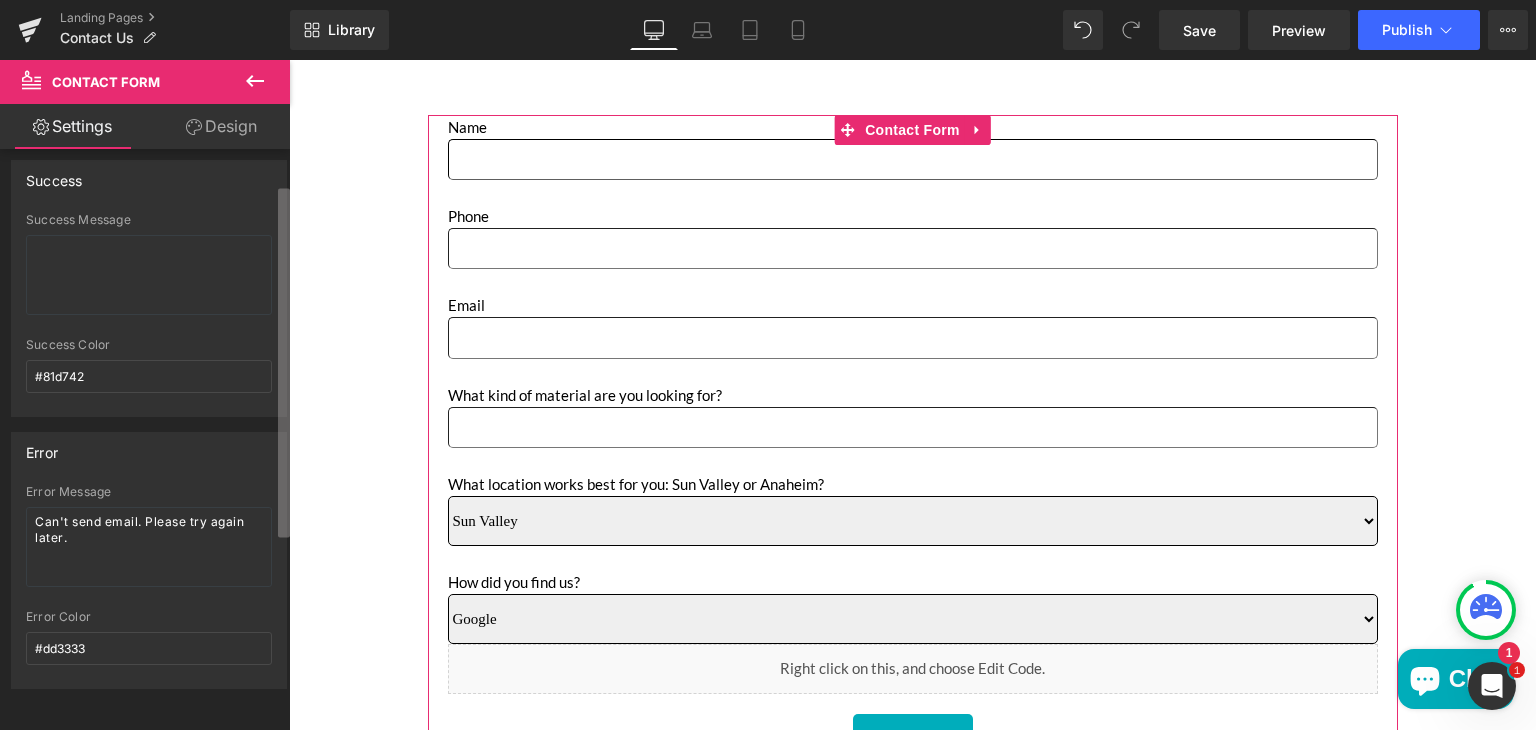scroll, scrollTop: 0, scrollLeft: 0, axis: both 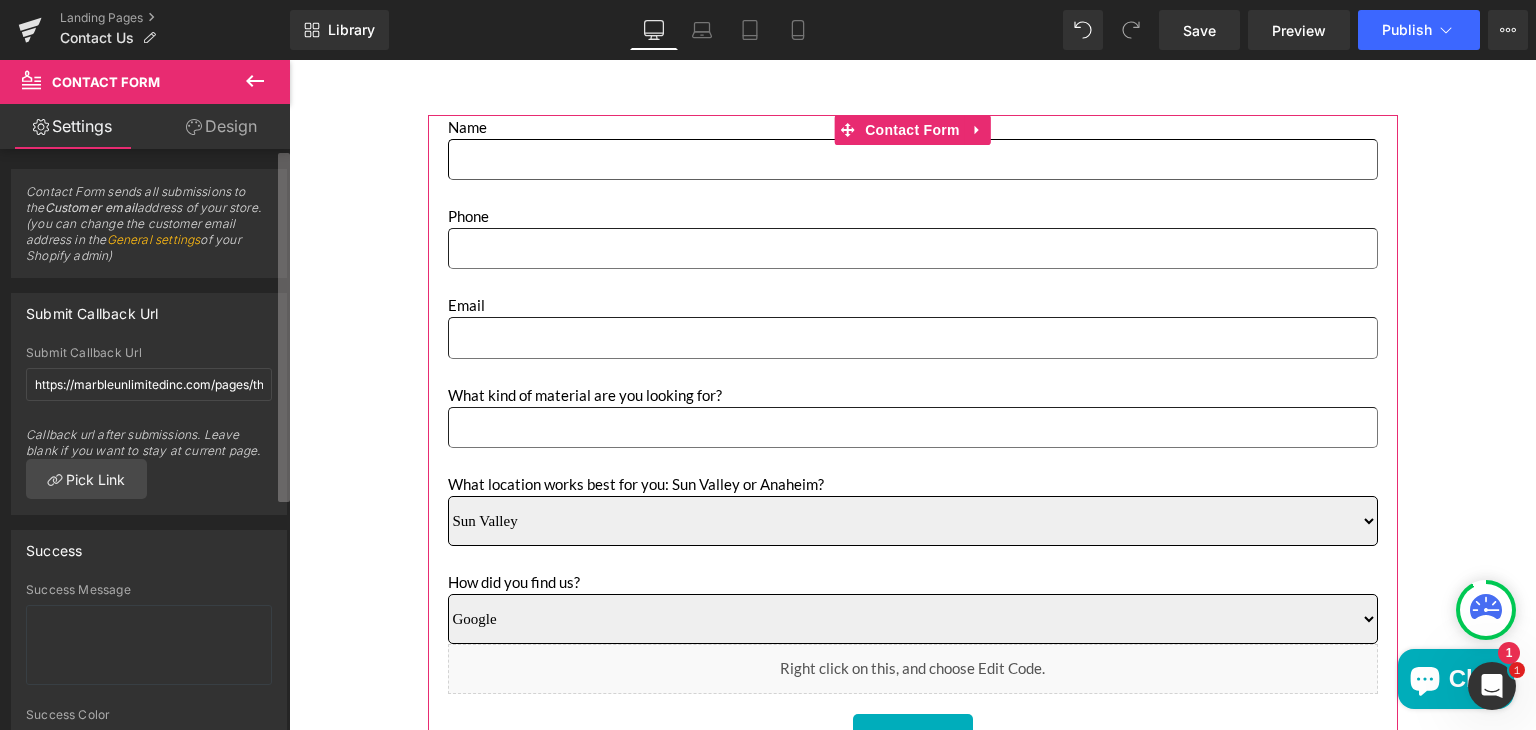 click on "Contact Form sends all submissions to the  Customer email  address of your store. (you can change the customer email address in the  General settings  of your Shopify admin) Submit Callback Url https://marbleunlimitedinc.com/pages/thankyou Submit Callback Url https://marbleunlimitedinc.com/pages/thankyou  Callback url after submissions. Leave blank if you want to stay at current page.  Pick Link Open In Open In This field is automatically generated. Success Success Message #81d742 Success Color #81d742 Error Error Message Can't send email. Please try again later. #dd3333 Error Color #dd3333" at bounding box center (145, 444) 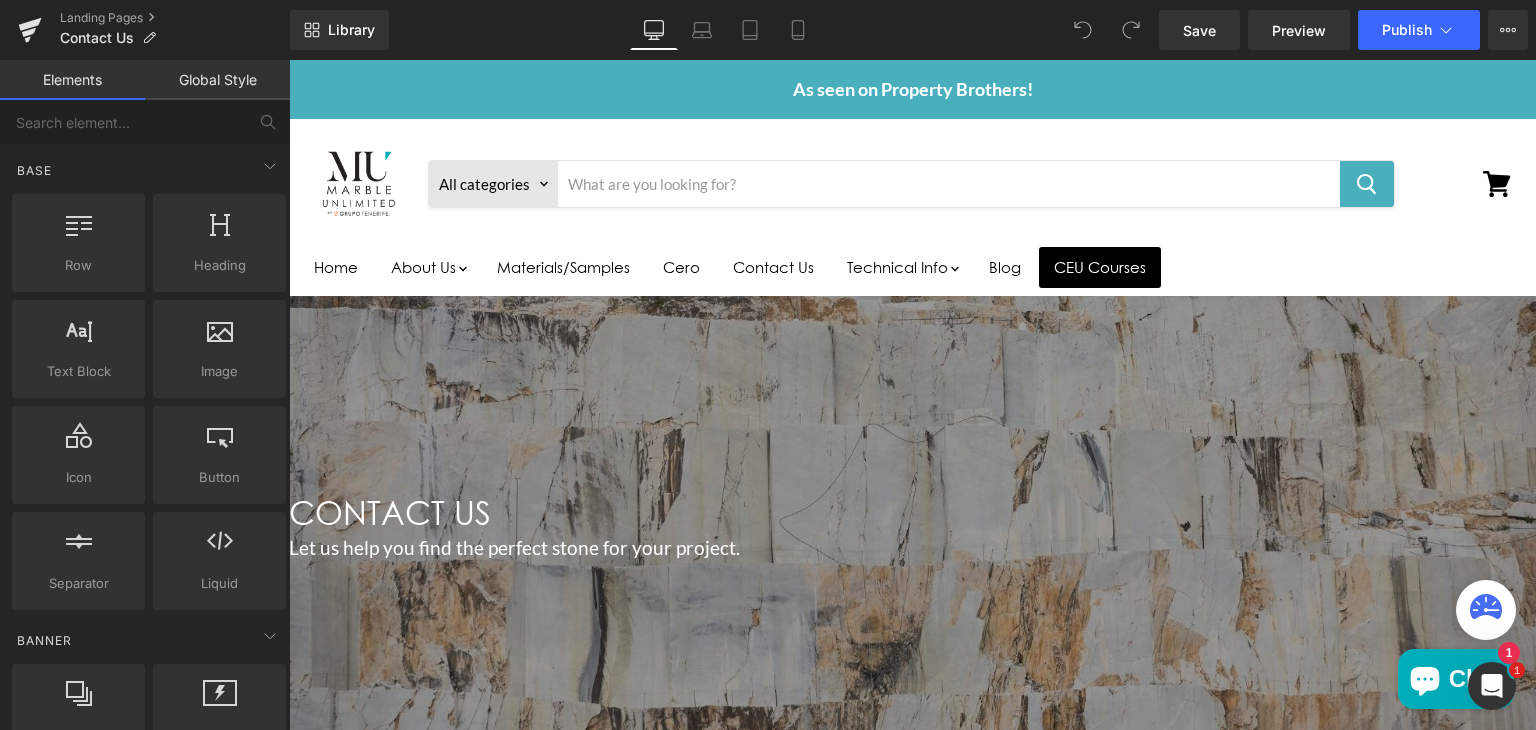 scroll, scrollTop: 0, scrollLeft: 0, axis: both 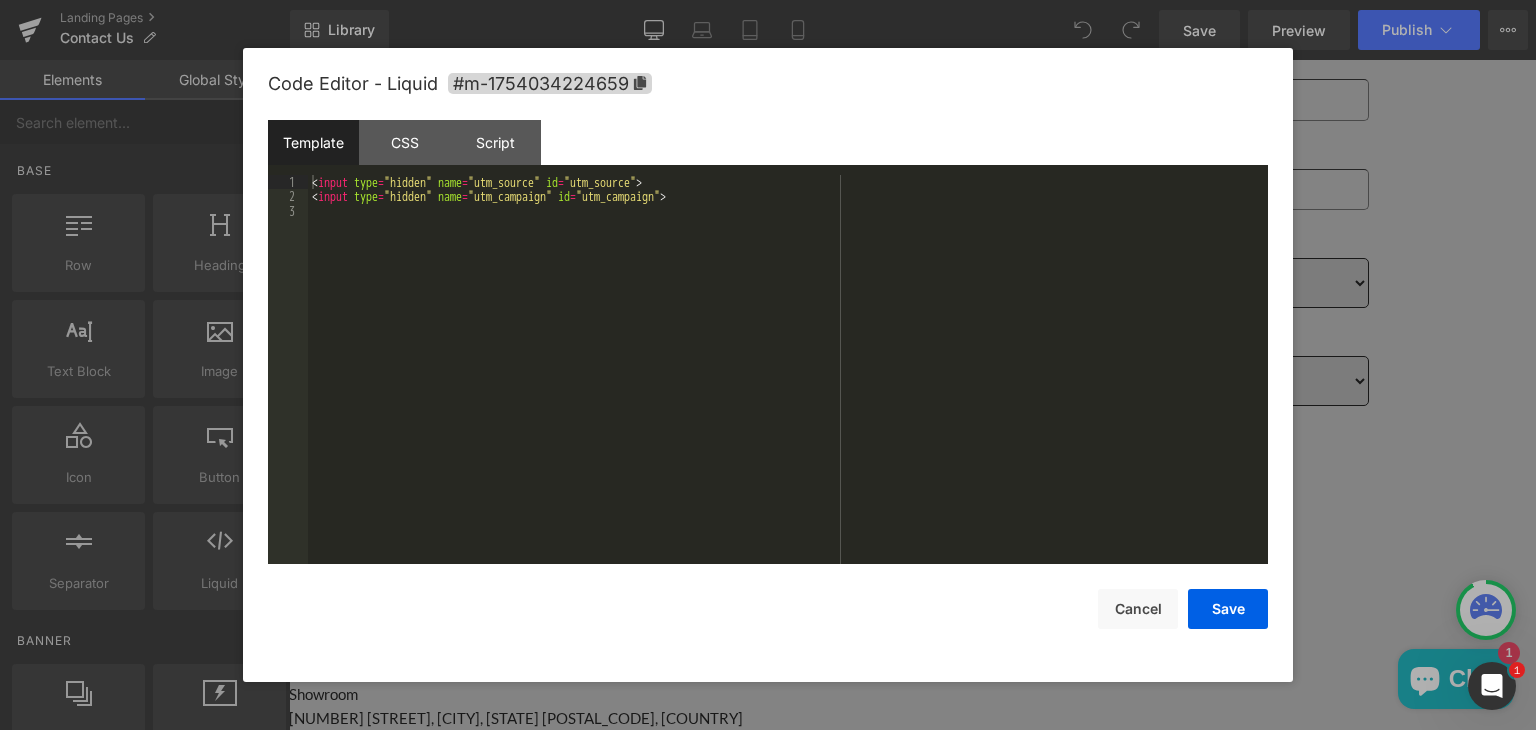 click 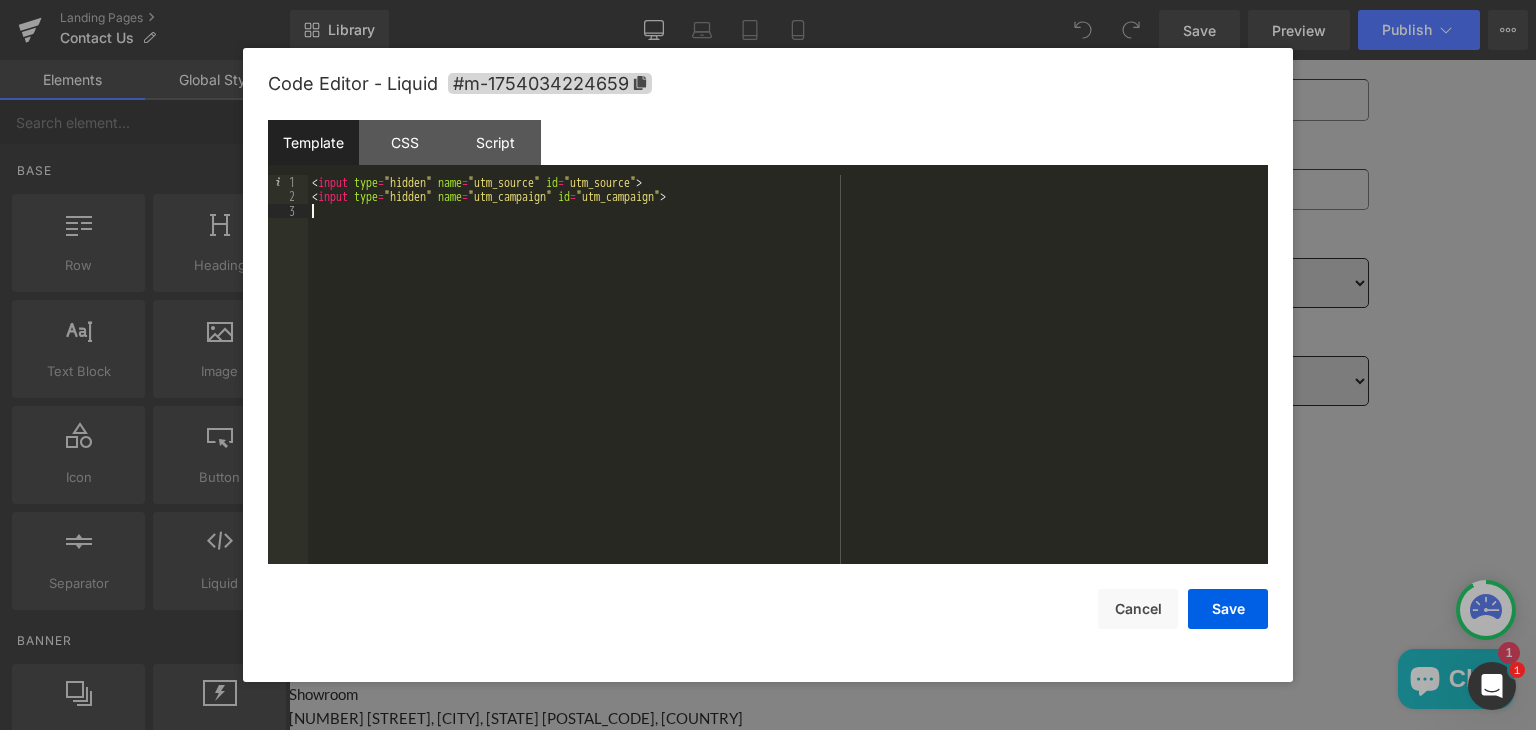 click on "< input   type = "hidden"   name = "utm_source"   id = "utm_source" > < input   type = "hidden"   name = "utm_campaign"   id = "utm_campaign" >" at bounding box center [788, 384] 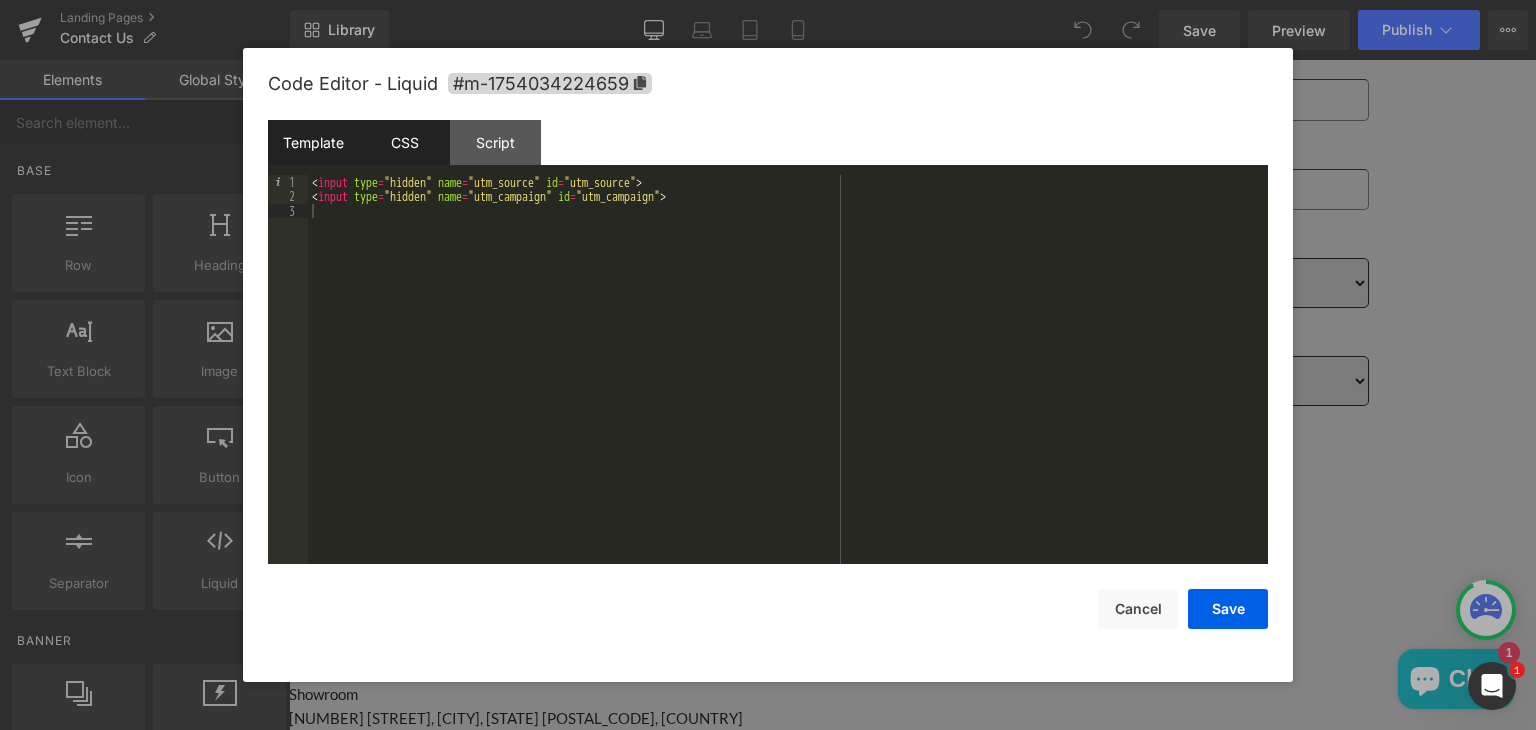 click on "CSS" at bounding box center (404, 142) 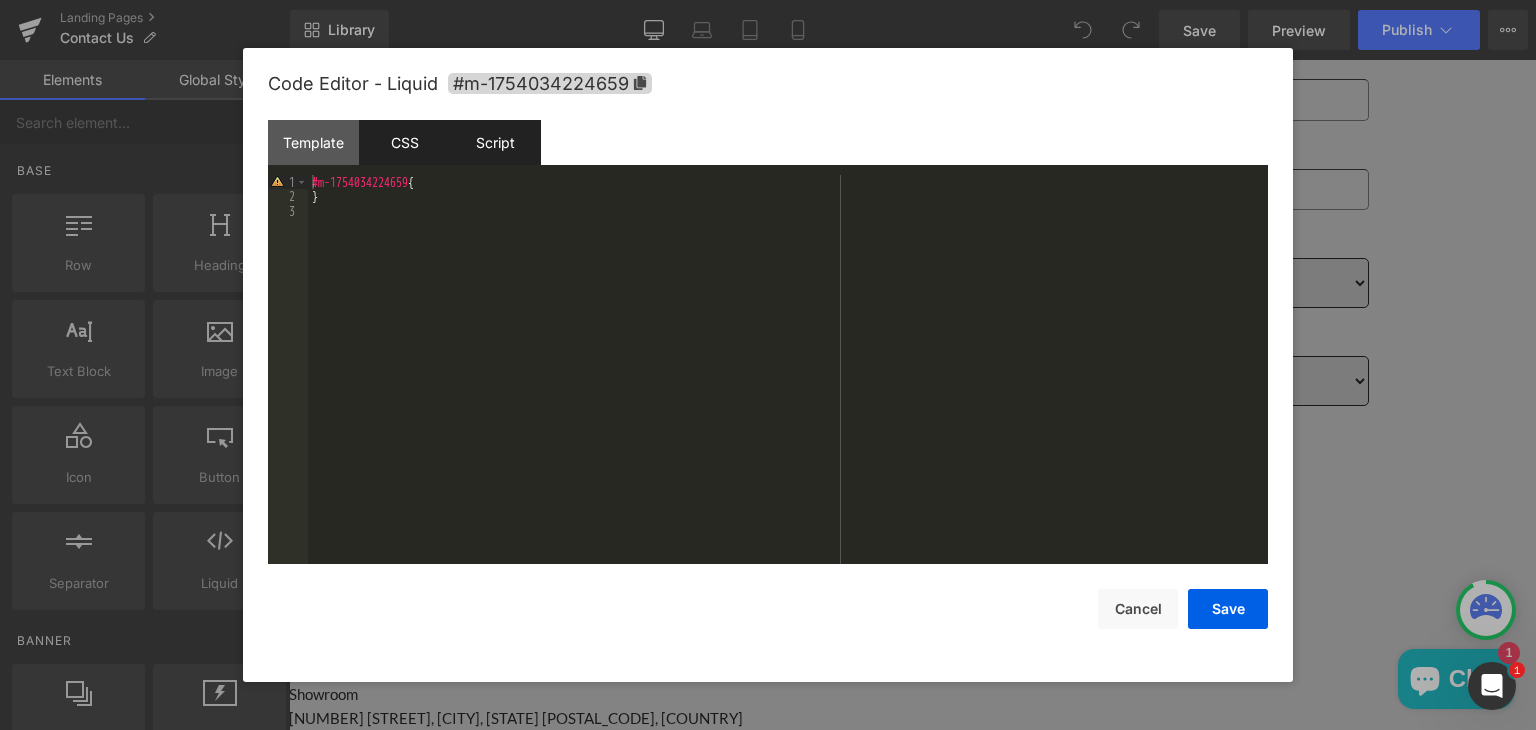 click on "Script" at bounding box center (495, 142) 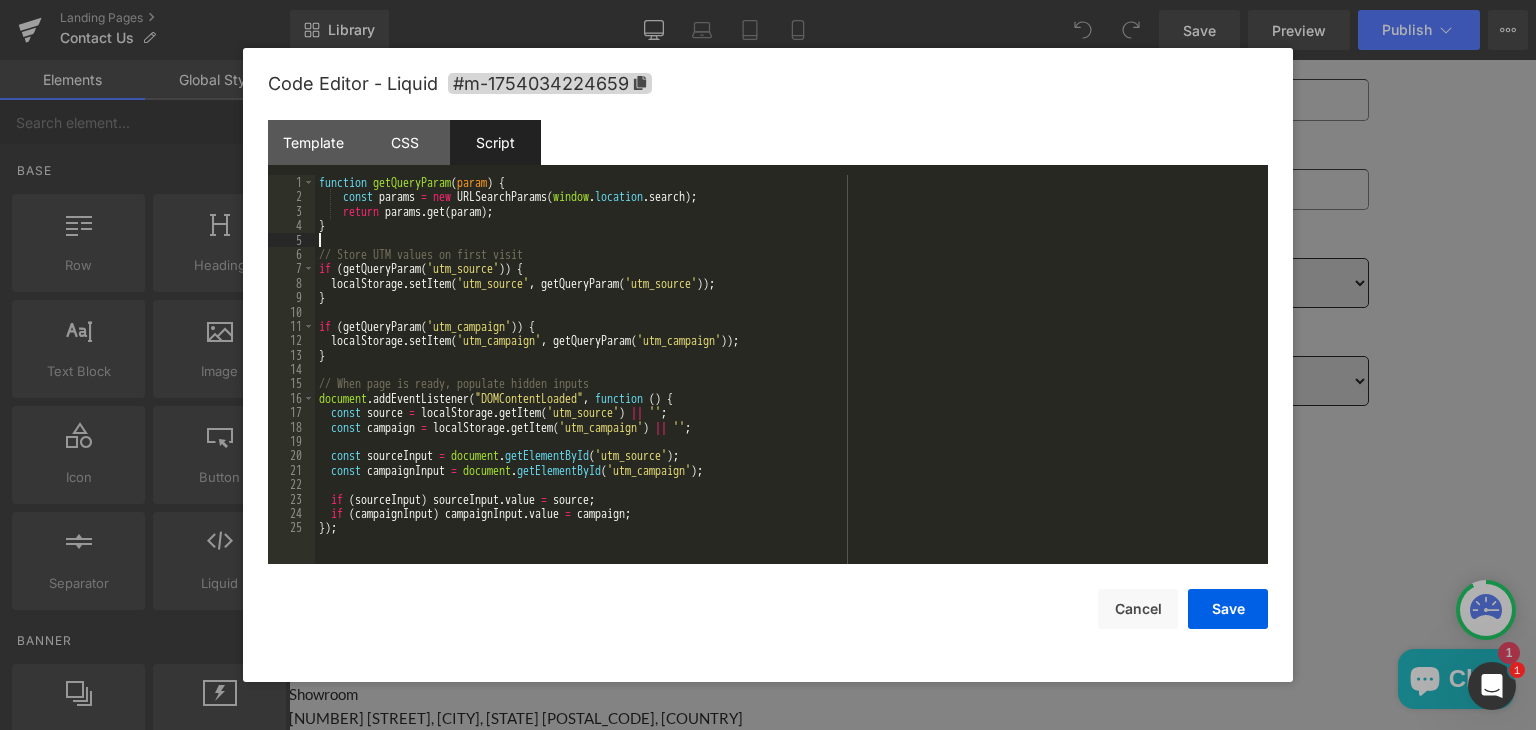 click on "function   getQueryParam ( param )   {       const   params   =   new   URLSearchParams ( window . location . search ) ;       return   params . get ( param ) ; } // Store UTM values on first visit if   ( getQueryParam ( 'utm_source' ))   {    localStorage . setItem ( 'utm_source' ,   getQueryParam ( 'utm_source' )) ; } if   ( getQueryParam ( 'utm_campaign' ))   {    localStorage . setItem ( 'utm_campaign' ,   getQueryParam ( 'utm_campaign' )) ; } // When page is ready, populate hidden inputs document . addEventListener ( "DOMContentLoaded" ,   function   ( )   {    const   source   =   localStorage . getItem ( 'utm_source' )   ||   '' ;    const   campaign   =   localStorage . getItem ( 'utm_campaign' )   ||   '' ;    const   sourceInput   =   document . getElementById ( 'utm_source' ) ;    const   campaignInput   =   document . getElementById ( 'utm_campaign' ) ;    if   ( sourceInput )   sourceInput . value   =   source ;    if   ( campaignInput )   campaignInput . value   =   campaign ; }) ;" at bounding box center (791, 384) 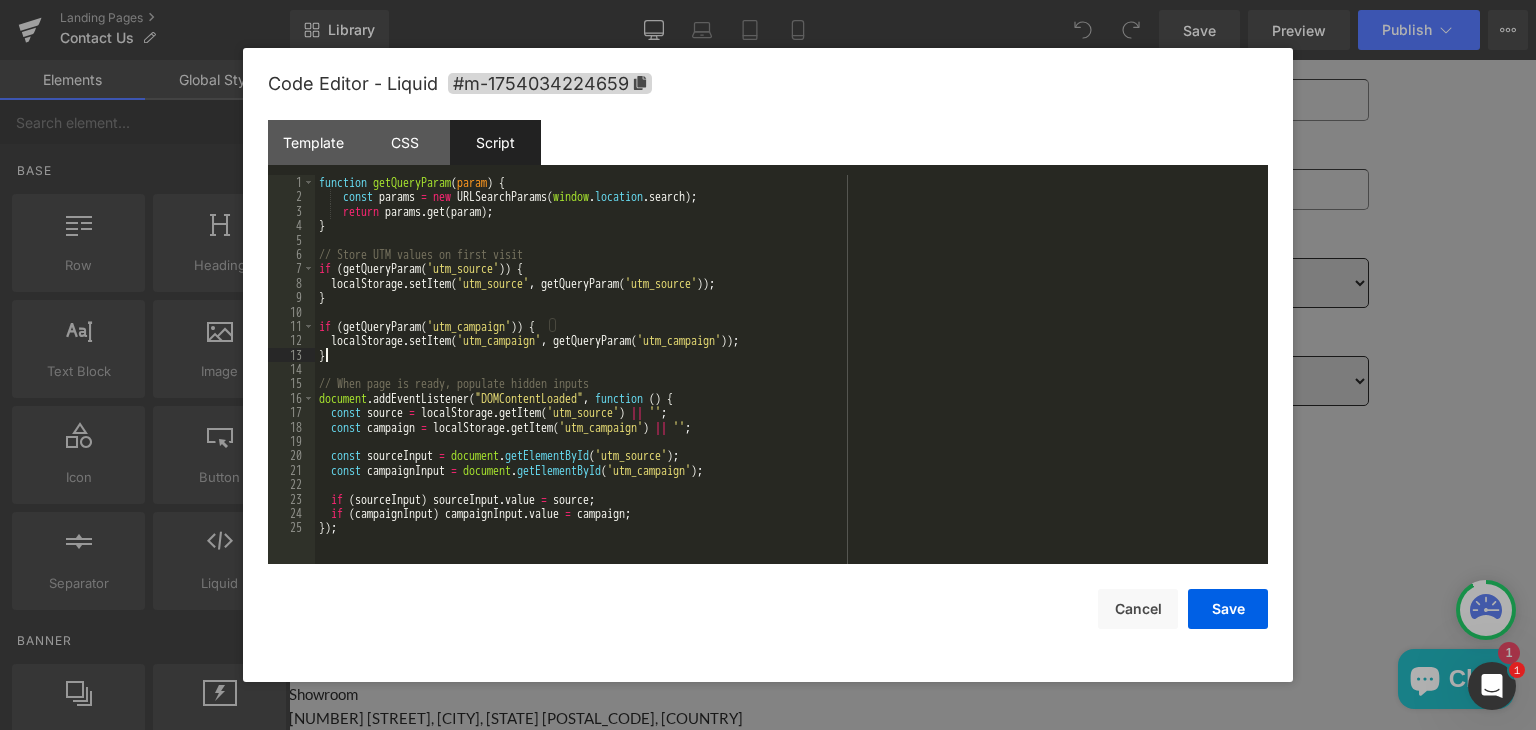 click on "function   getQueryParam ( param )   {       const   params   =   new   URLSearchParams ( window . location . search ) ;       return   params . get ( param ) ; } // Store UTM values on first visit if   ( getQueryParam ( 'utm_source' ))   {    localStorage . setItem ( 'utm_source' ,   getQueryParam ( 'utm_source' )) ; } if   ( getQueryParam ( 'utm_campaign' ))   {    localStorage . setItem ( 'utm_campaign' ,   getQueryParam ( 'utm_campaign' )) ; } // When page is ready, populate hidden inputs document . addEventListener ( "DOMContentLoaded" ,   function   ( )   {    const   source   =   localStorage . getItem ( 'utm_source' )   ||   '' ;    const   campaign   =   localStorage . getItem ( 'utm_campaign' )   ||   '' ;    const   sourceInput   =   document . getElementById ( 'utm_source' ) ;    const   campaignInput   =   document . getElementById ( 'utm_campaign' ) ;    if   ( sourceInput )   sourceInput . value   =   source ;    if   ( campaignInput )   campaignInput . value   =   campaign ; }) ;" at bounding box center [791, 384] 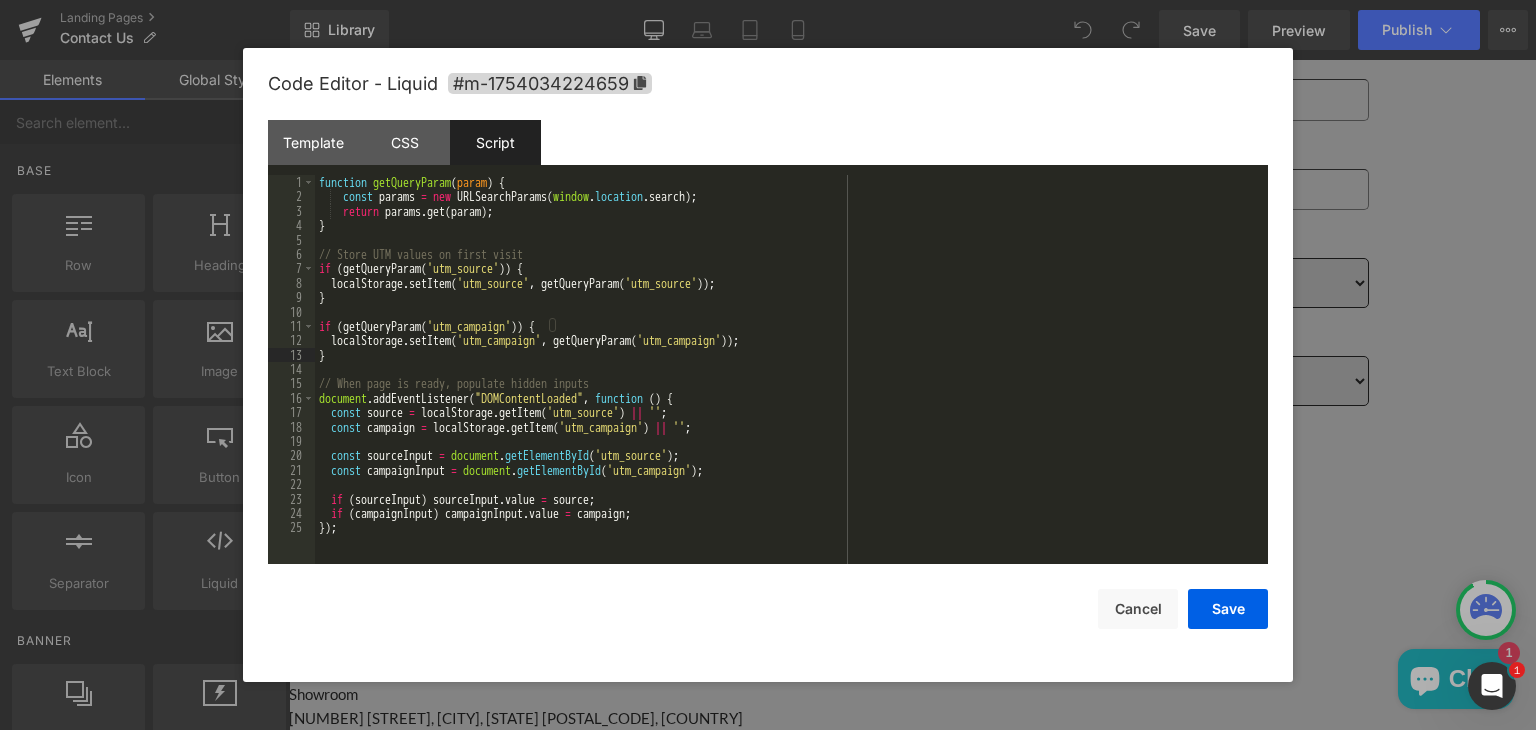click on "function   getQueryParam ( param )   {       const   params   =   new   URLSearchParams ( window . location . search ) ;       return   params . get ( param ) ; } // Store UTM values on first visit if   ( getQueryParam ( 'utm_source' ))   {    localStorage . setItem ( 'utm_source' ,   getQueryParam ( 'utm_source' )) ; } if   ( getQueryParam ( 'utm_campaign' ))   {    localStorage . setItem ( 'utm_campaign' ,   getQueryParam ( 'utm_campaign' )) ; } // When page is ready, populate hidden inputs document . addEventListener ( "DOMContentLoaded" ,   function   ( )   {    const   source   =   localStorage . getItem ( 'utm_source' )   ||   '' ;    const   campaign   =   localStorage . getItem ( 'utm_campaign' )   ||   '' ;    const   sourceInput   =   document . getElementById ( 'utm_source' ) ;    const   campaignInput   =   document . getElementById ( 'utm_campaign' ) ;    if   ( sourceInput )   sourceInput . value   =   source ;    if   ( campaignInput )   campaignInput . value   =   campaign ; }) ;" at bounding box center [791, 384] 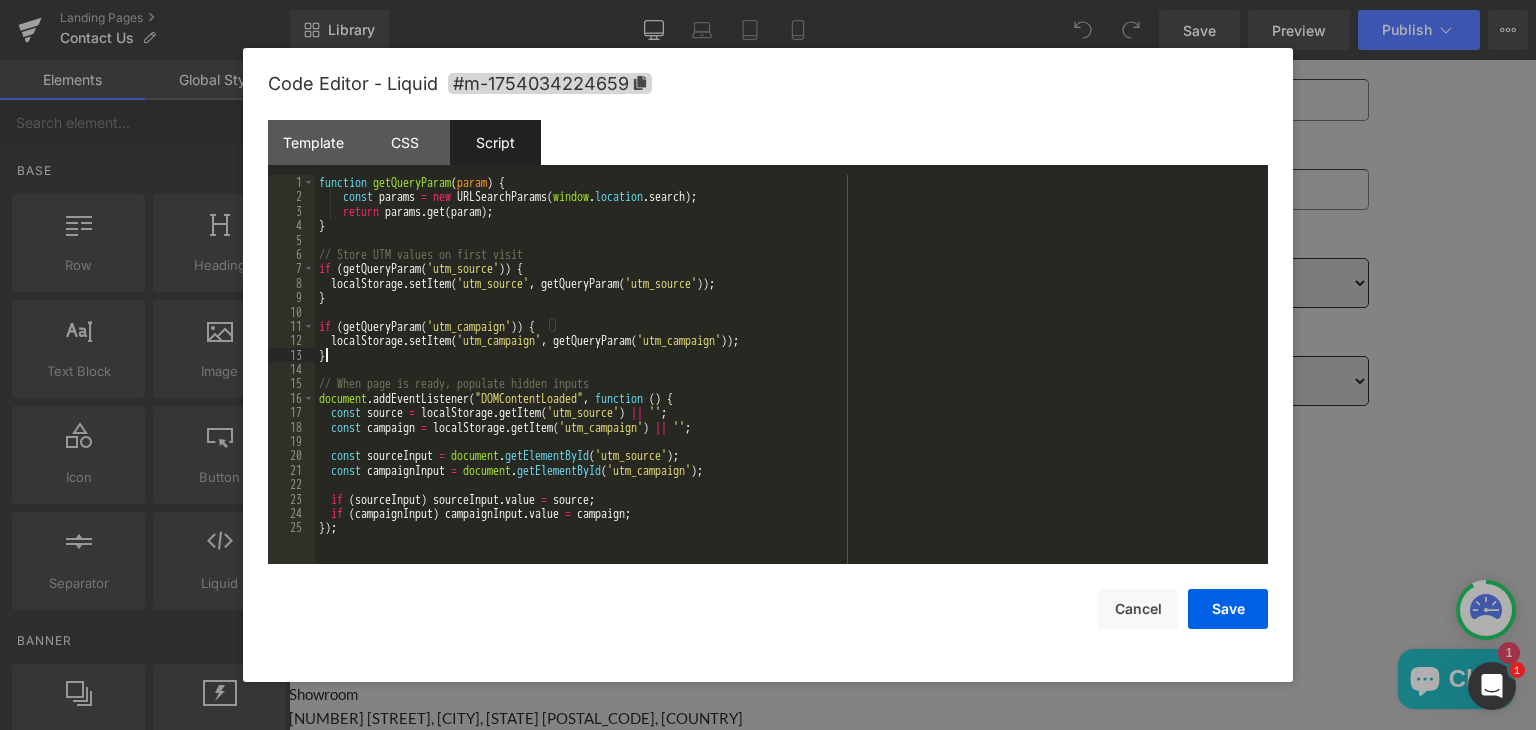 click on "function   getQueryParam ( param )   {       const   params   =   new   URLSearchParams ( window . location . search ) ;       return   params . get ( param ) ; } // Store UTM values on first visit if   ( getQueryParam ( 'utm_source' ))   {    localStorage . setItem ( 'utm_source' ,   getQueryParam ( 'utm_source' )) ; } if   ( getQueryParam ( 'utm_campaign' ))   {    localStorage . setItem ( 'utm_campaign' ,   getQueryParam ( 'utm_campaign' )) ; } // When page is ready, populate hidden inputs document . addEventListener ( "DOMContentLoaded" ,   function   ( )   {    const   source   =   localStorage . getItem ( 'utm_source' )   ||   '' ;    const   campaign   =   localStorage . getItem ( 'utm_campaign' )   ||   '' ;    const   sourceInput   =   document . getElementById ( 'utm_source' ) ;    const   campaignInput   =   document . getElementById ( 'utm_campaign' ) ;    if   ( sourceInput )   sourceInput . value   =   source ;    if   ( campaignInput )   campaignInput . value   =   campaign ; }) ;" at bounding box center [791, 384] 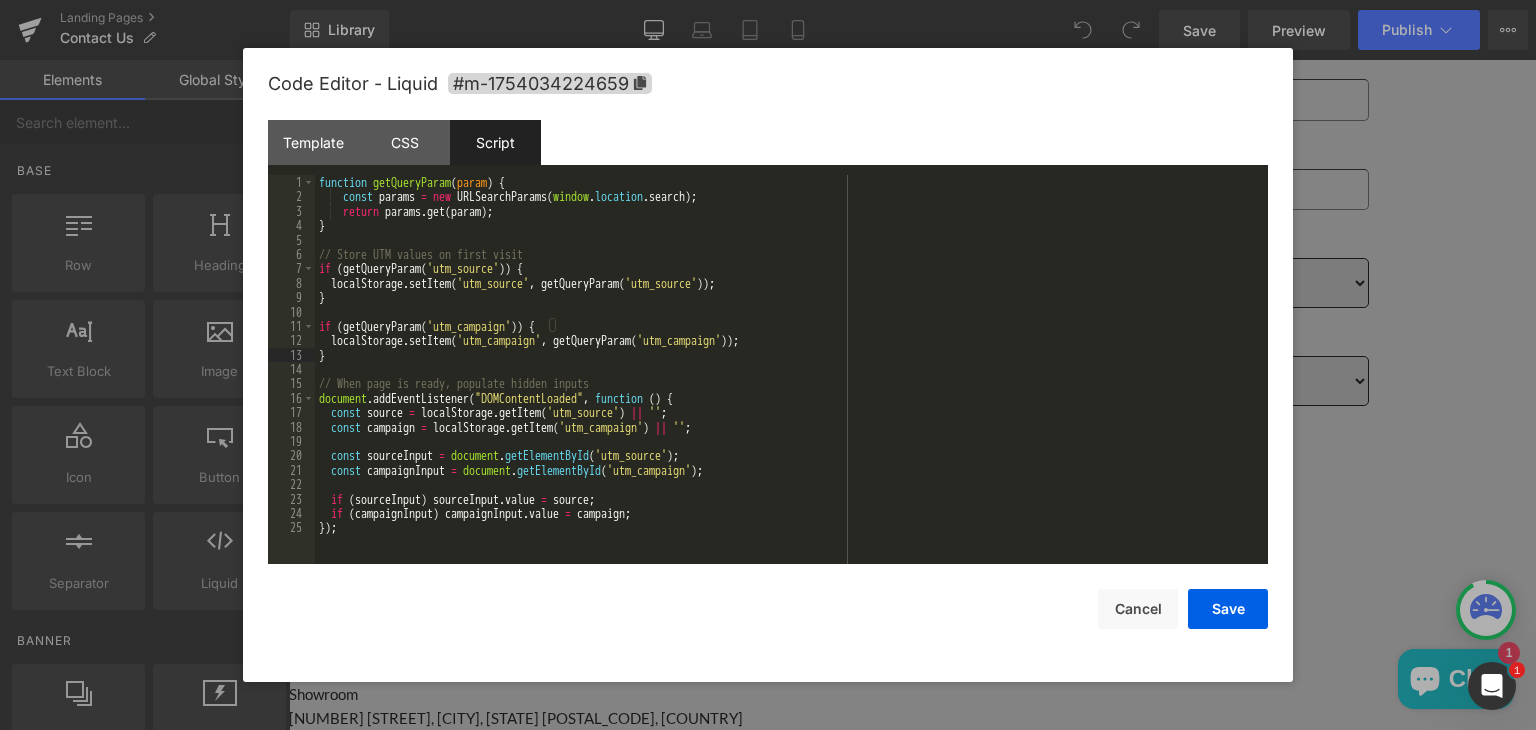 click on "function   getQueryParam ( param )   {       const   params   =   new   URLSearchParams ( window . location . search ) ;       return   params . get ( param ) ; } // Store UTM values on first visit if   ( getQueryParam ( 'utm_source' ))   {    localStorage . setItem ( 'utm_source' ,   getQueryParam ( 'utm_source' )) ; } if   ( getQueryParam ( 'utm_campaign' ))   {    localStorage . setItem ( 'utm_campaign' ,   getQueryParam ( 'utm_campaign' )) ; } // When page is ready, populate hidden inputs document . addEventListener ( "DOMContentLoaded" ,   function   ( )   {    const   source   =   localStorage . getItem ( 'utm_source' )   ||   '' ;    const   campaign   =   localStorage . getItem ( 'utm_campaign' )   ||   '' ;    const   sourceInput   =   document . getElementById ( 'utm_source' ) ;    const   campaignInput   =   document . getElementById ( 'utm_campaign' ) ;    if   ( sourceInput )   sourceInput . value   =   source ;    if   ( campaignInput )   campaignInput . value   =   campaign ; }) ;" at bounding box center [791, 384] 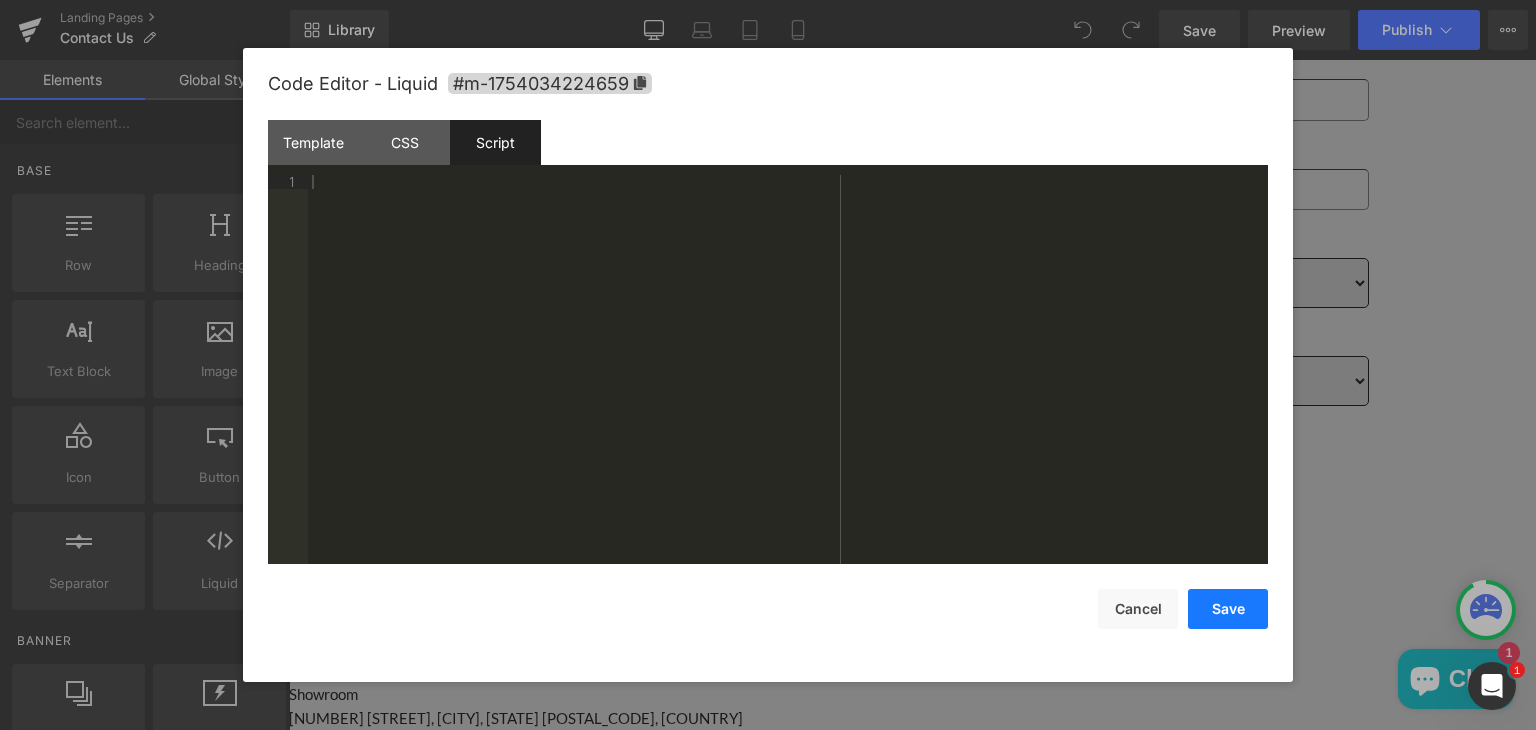 click on "Save" at bounding box center [1228, 609] 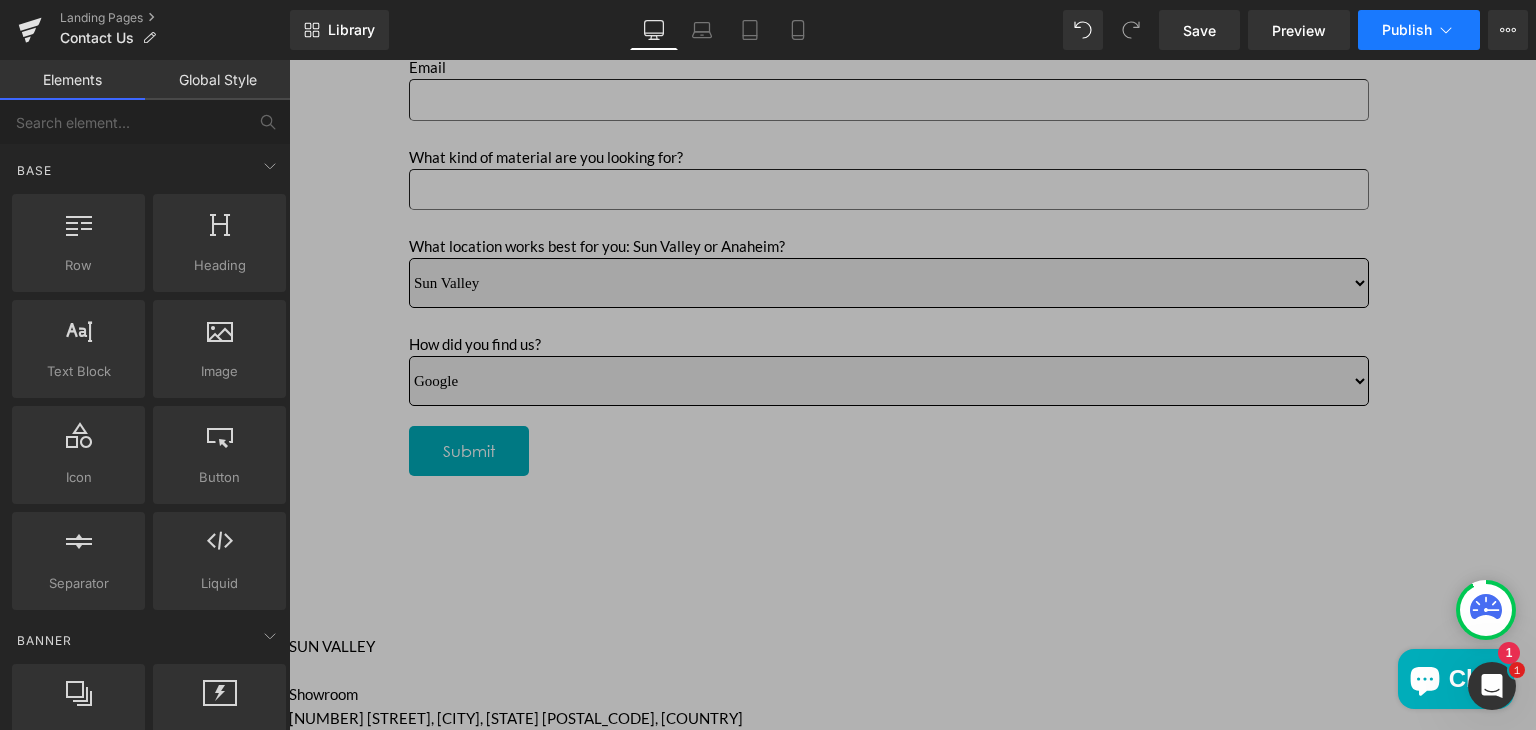 click on "Publish" at bounding box center [1407, 30] 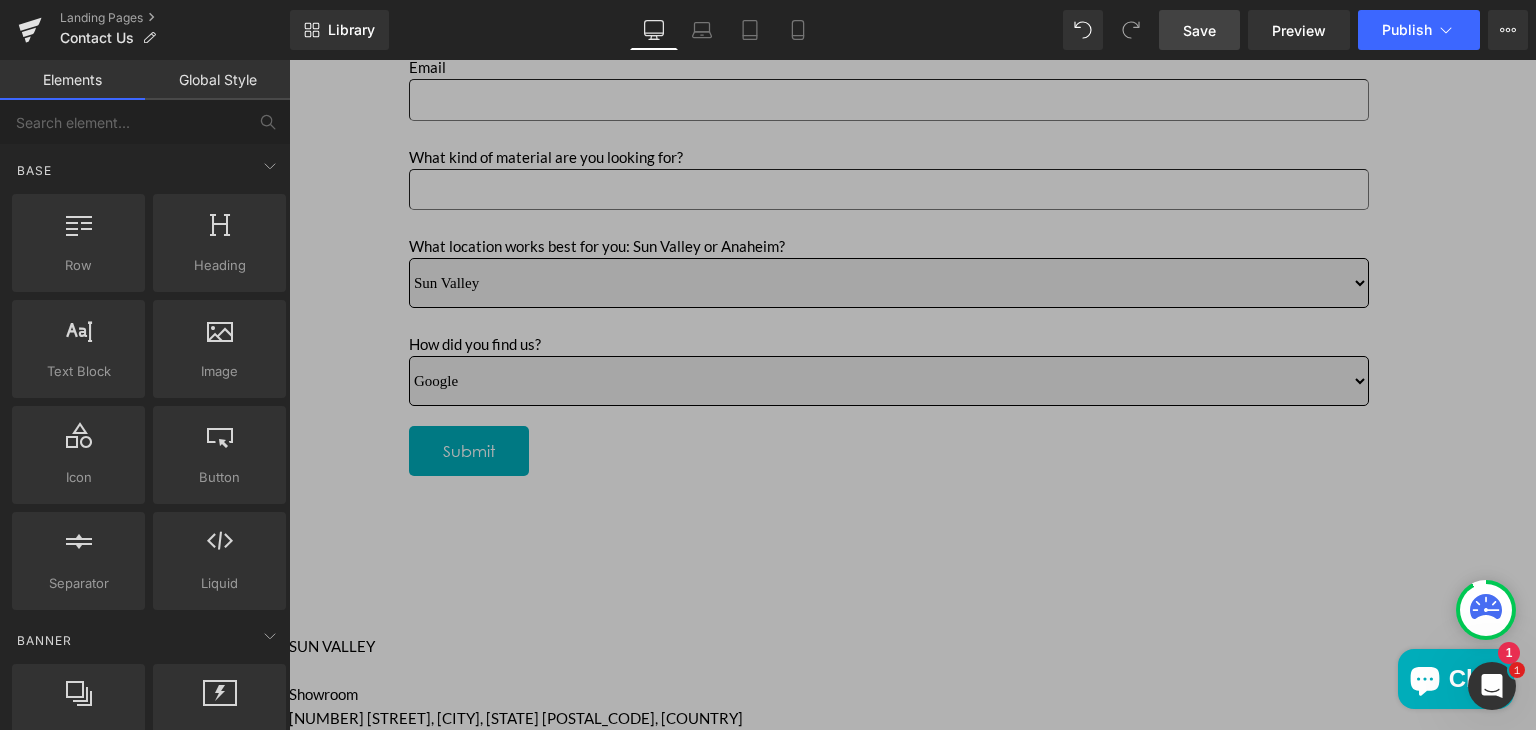 click on "Save" at bounding box center [1199, 30] 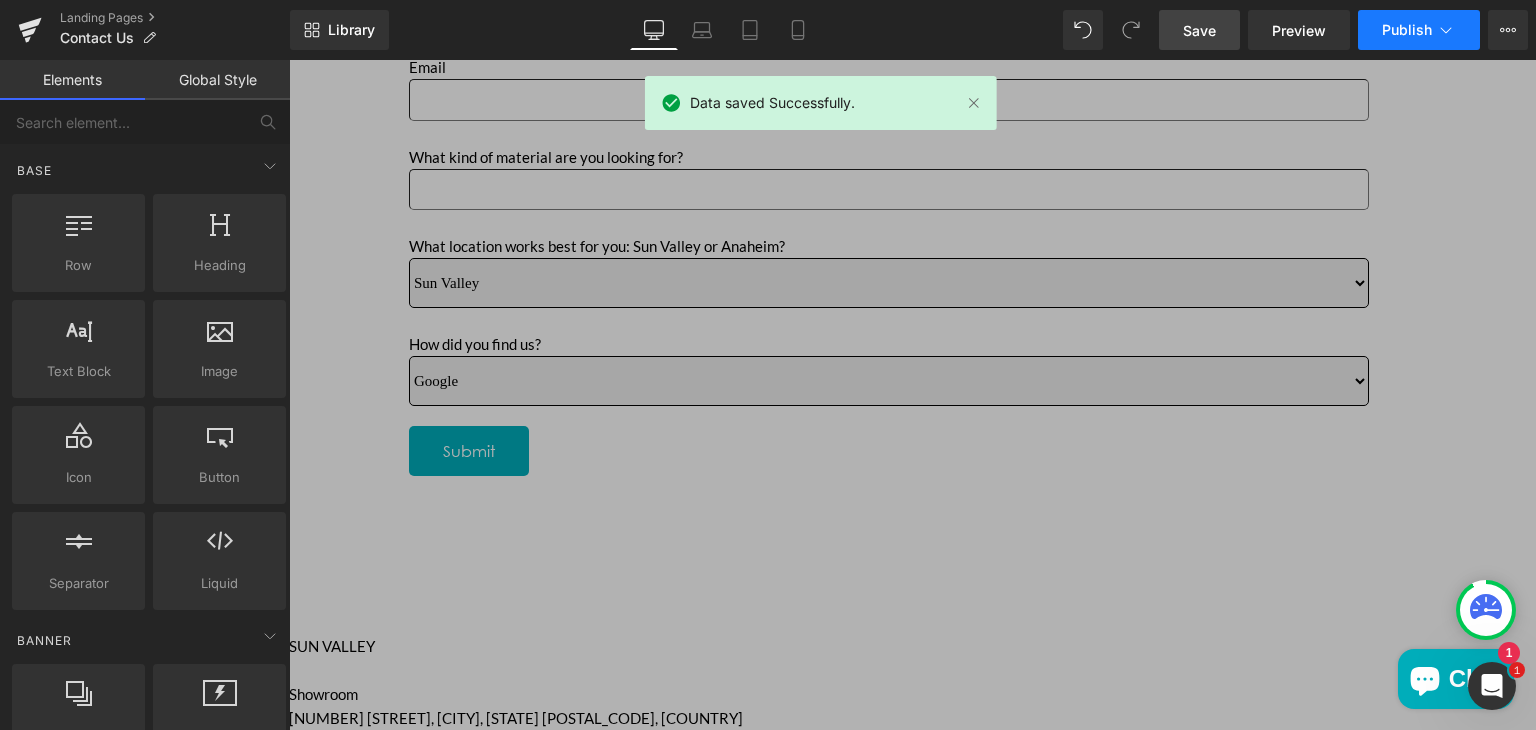 click on "Publish" at bounding box center [1407, 30] 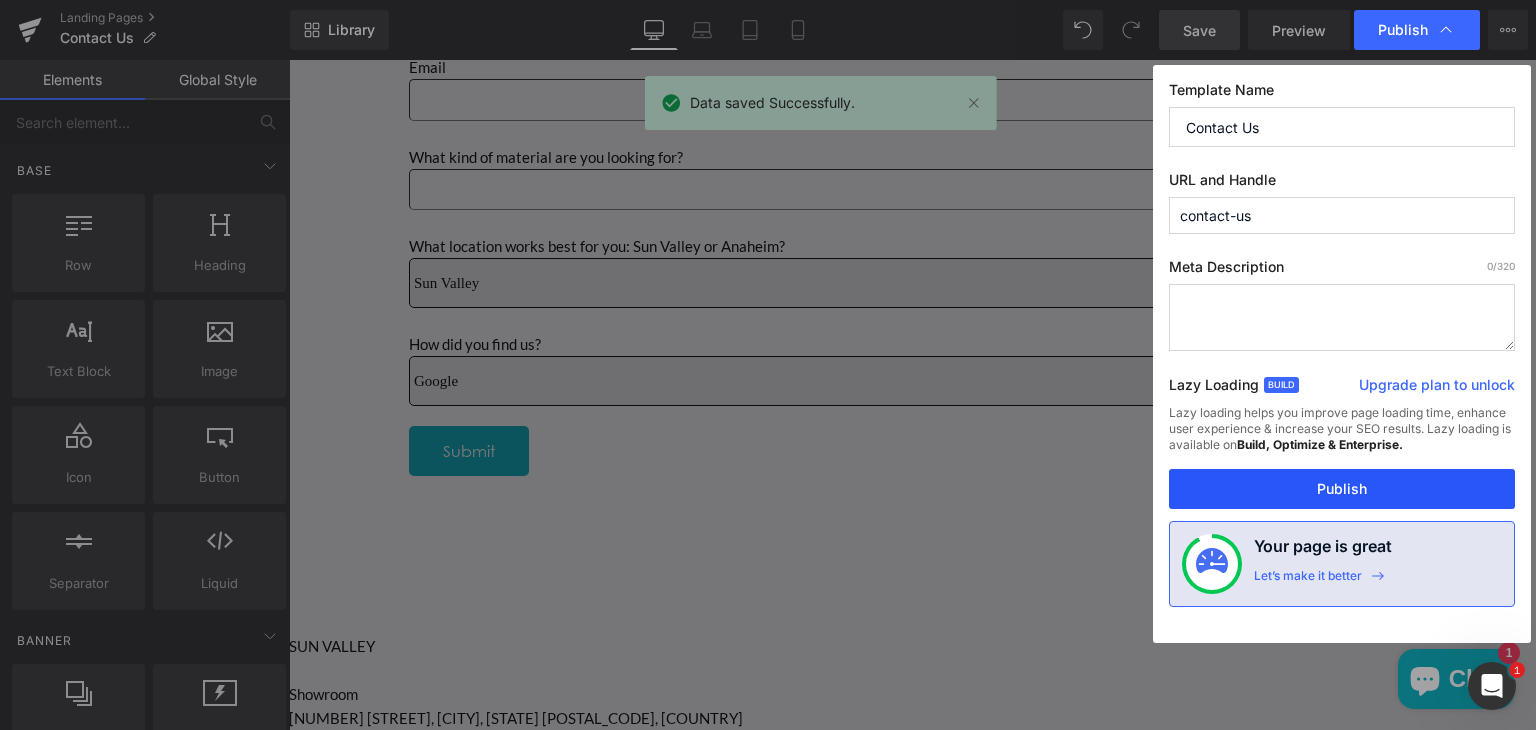 click on "Publish" at bounding box center [1342, 489] 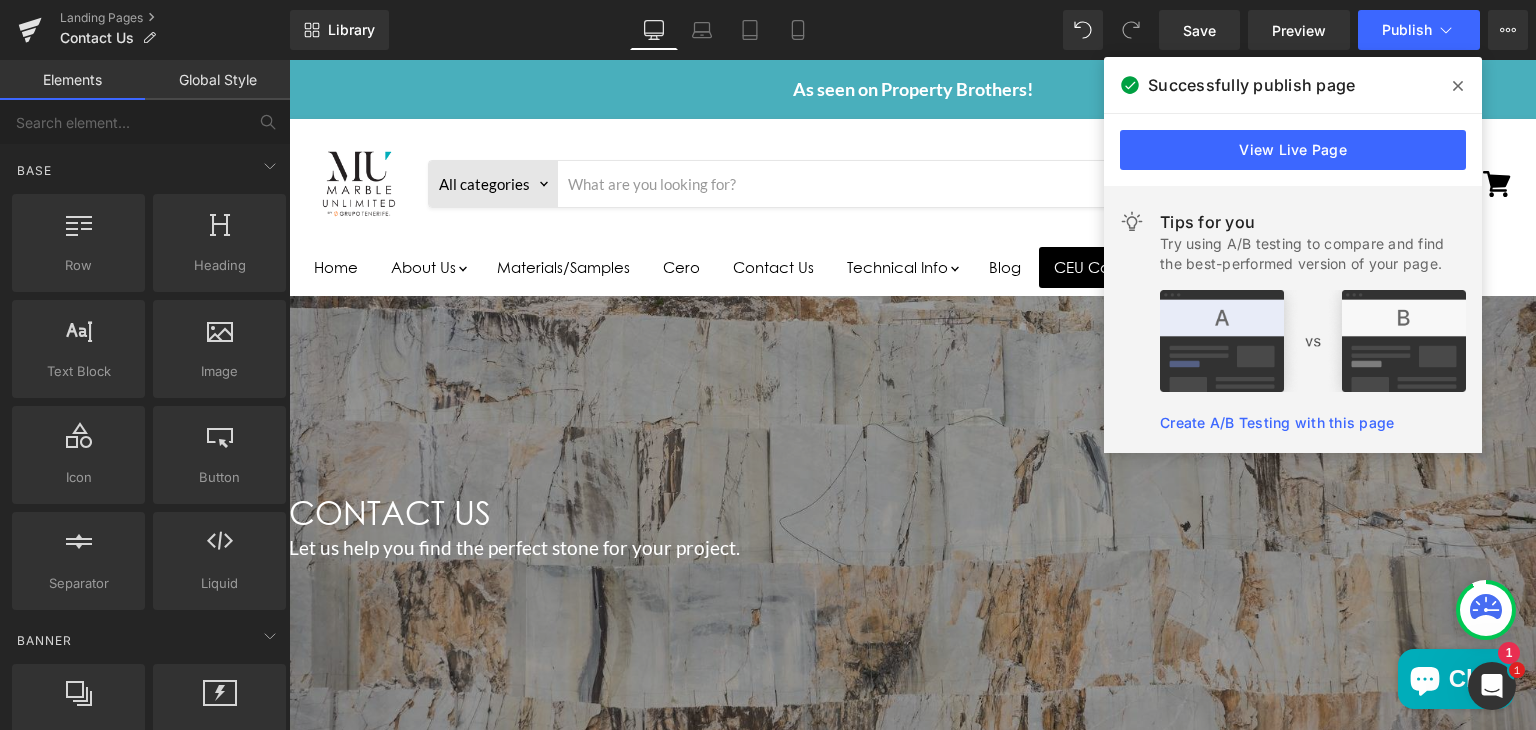 scroll, scrollTop: 957, scrollLeft: 0, axis: vertical 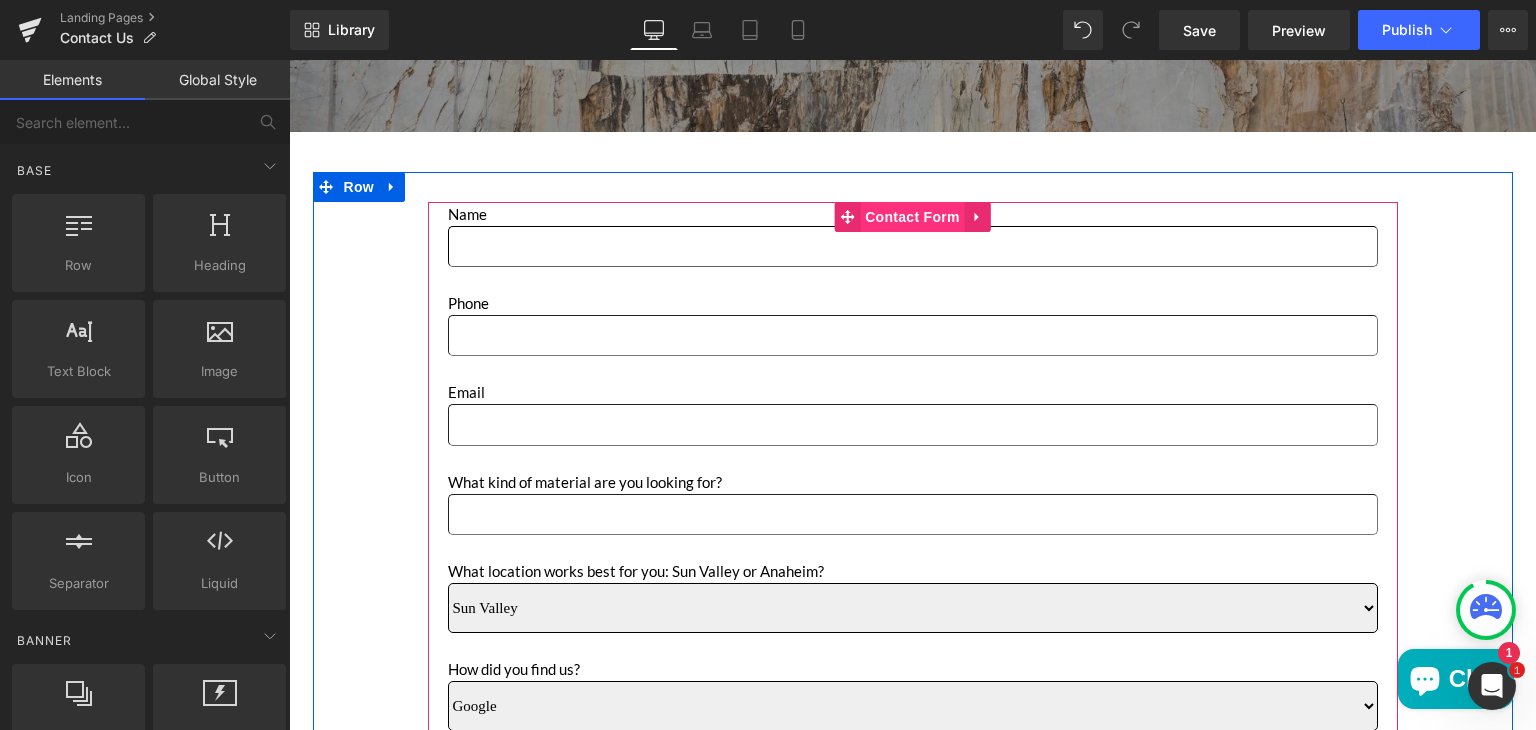 click on "Contact Form" at bounding box center [912, 217] 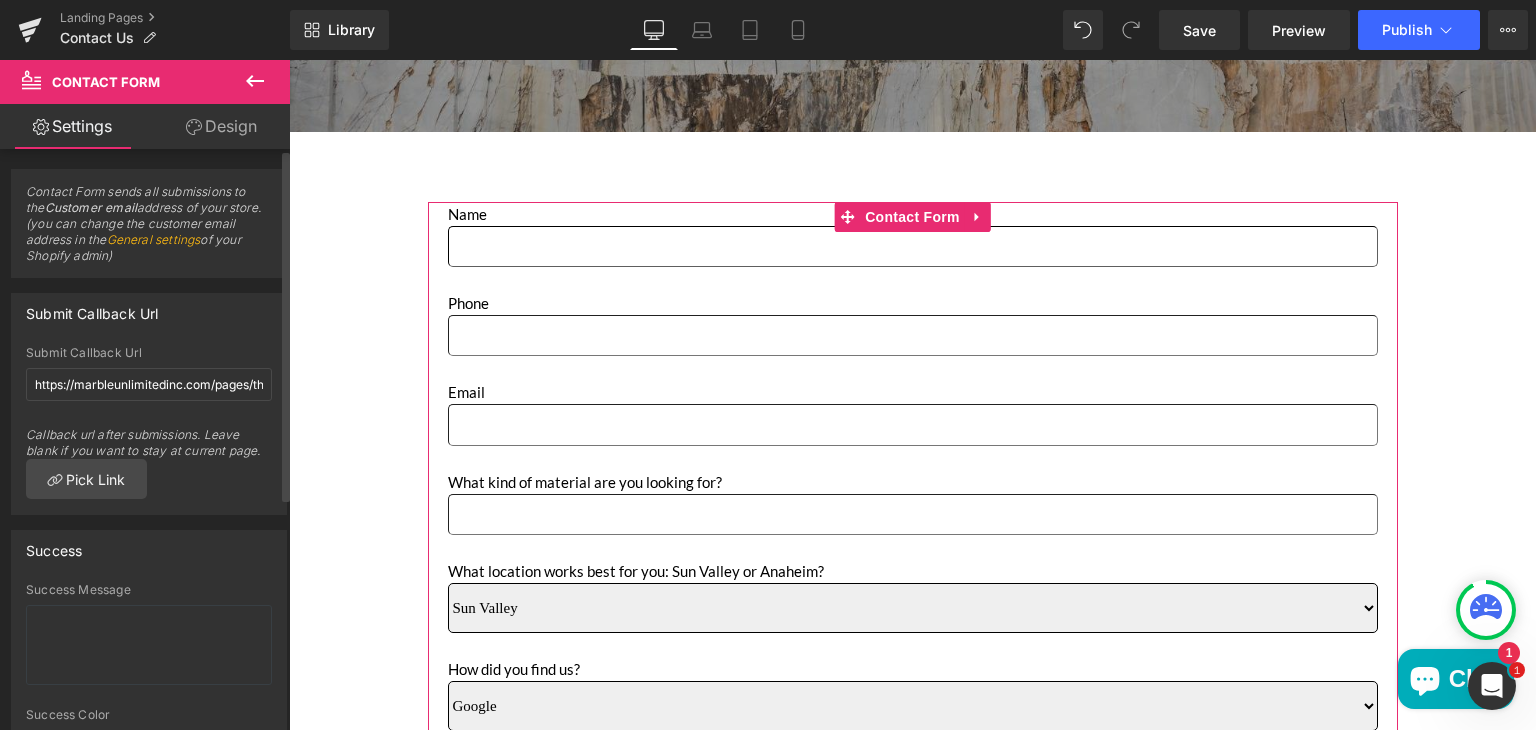 click on "Contact Form sends all submissions to the  Customer email  address of your store. (you can change the customer email address in the  General settings  of your Shopify admin)" at bounding box center [149, 230] 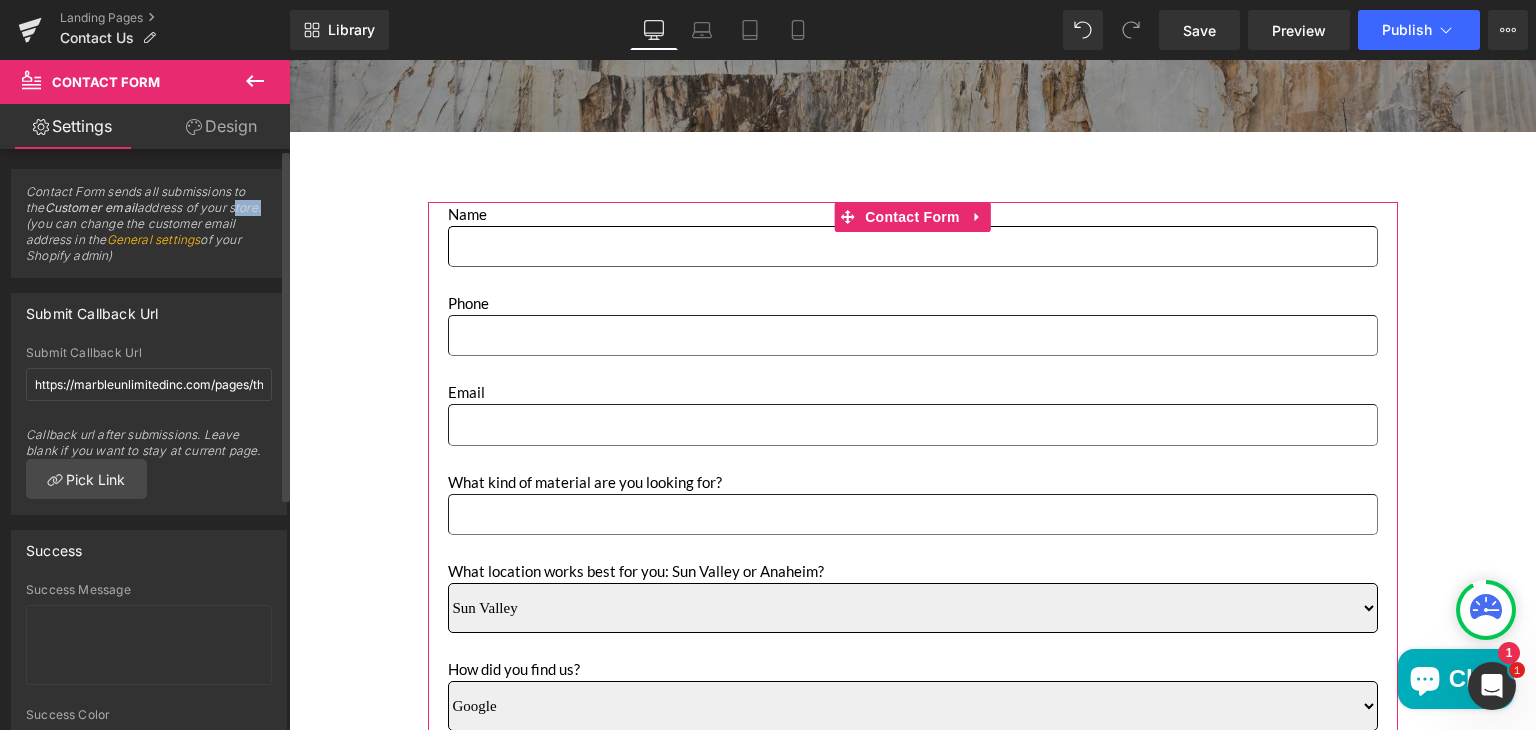 click on "Contact Form sends all submissions to the  Customer email  address of your store. (you can change the customer email address in the  General settings  of your Shopify admin)" at bounding box center (149, 230) 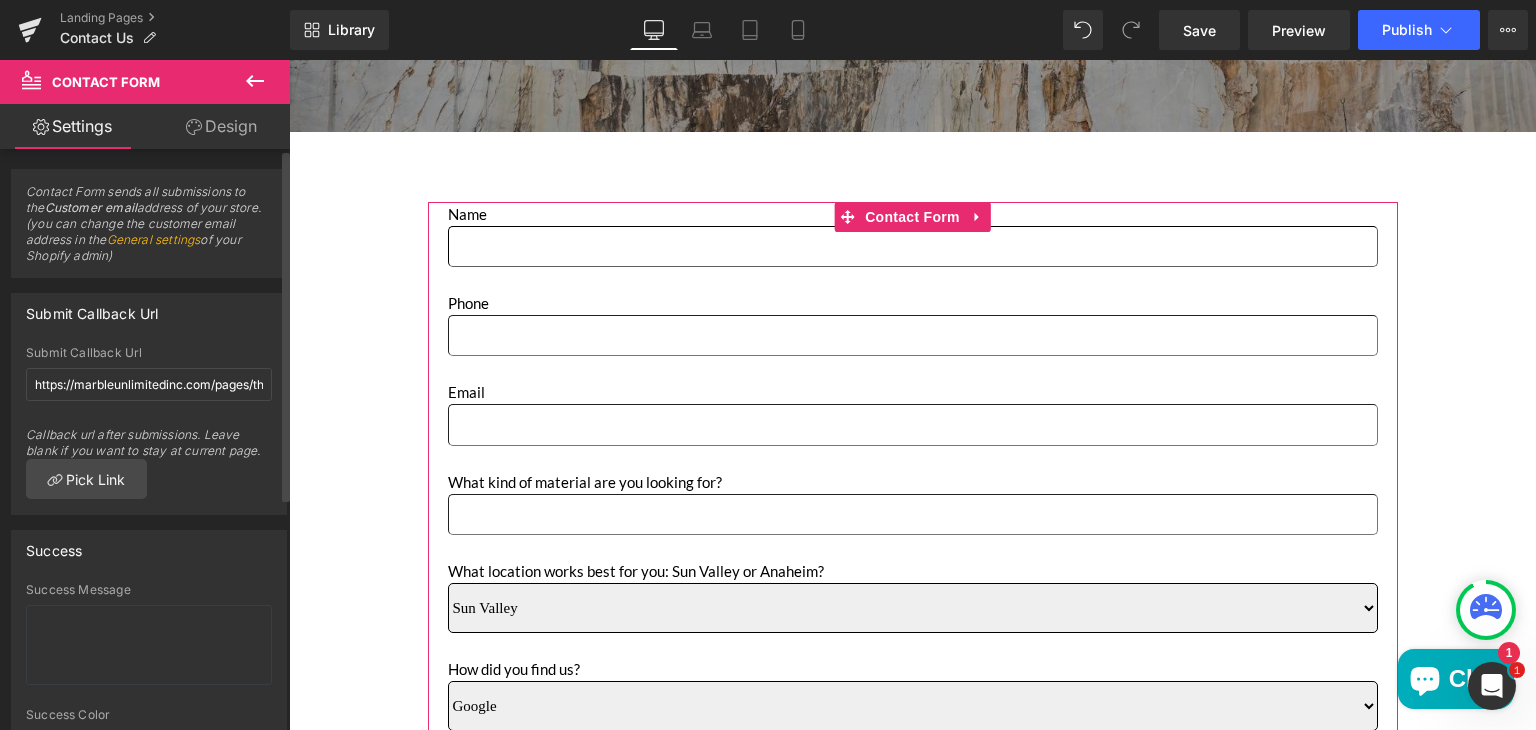 click on "Contact Form sends all submissions to the  Customer email  address of your store. (you can change the customer email address in the  General settings  of your Shopify admin)" at bounding box center [149, 230] 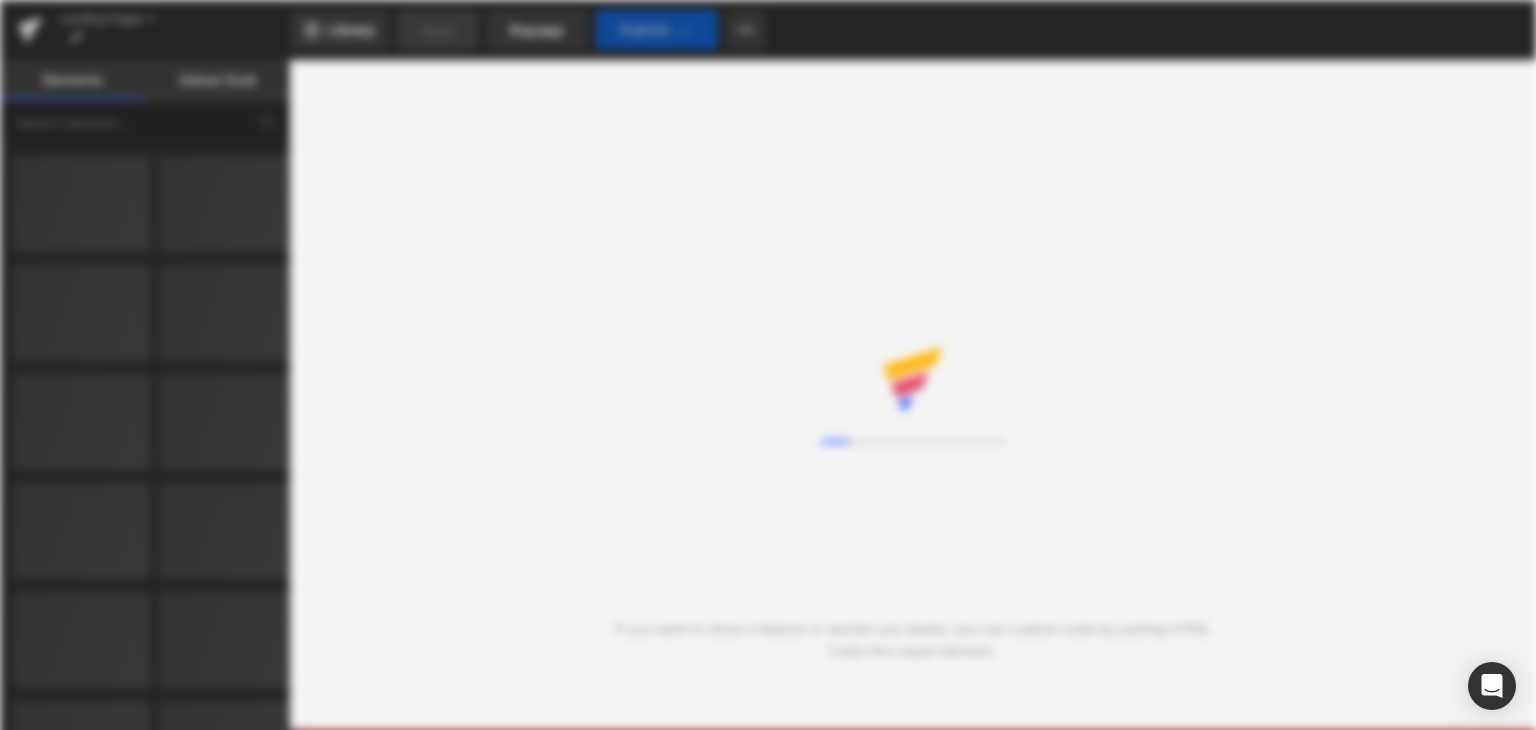 scroll, scrollTop: 0, scrollLeft: 0, axis: both 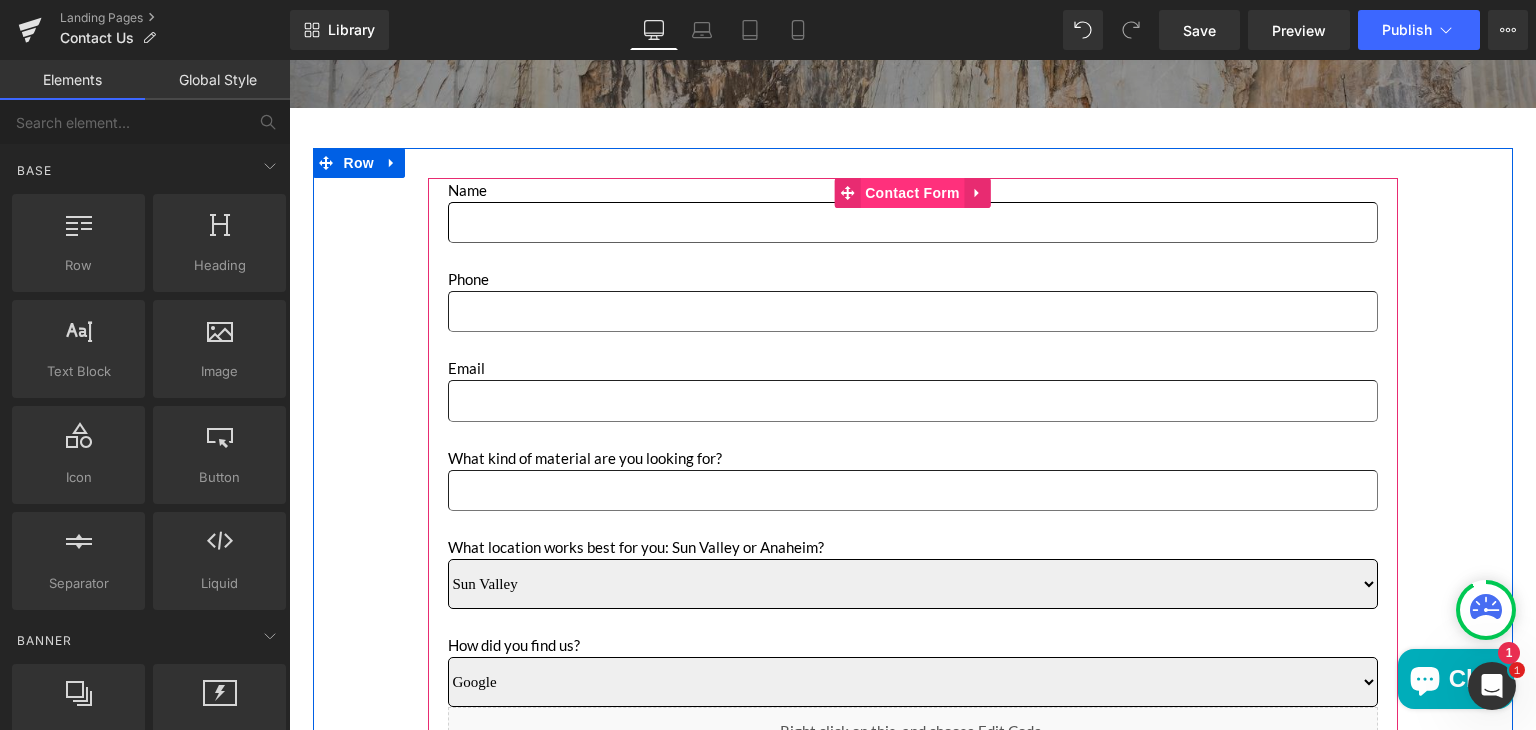 click on "Contact Form" at bounding box center [912, 193] 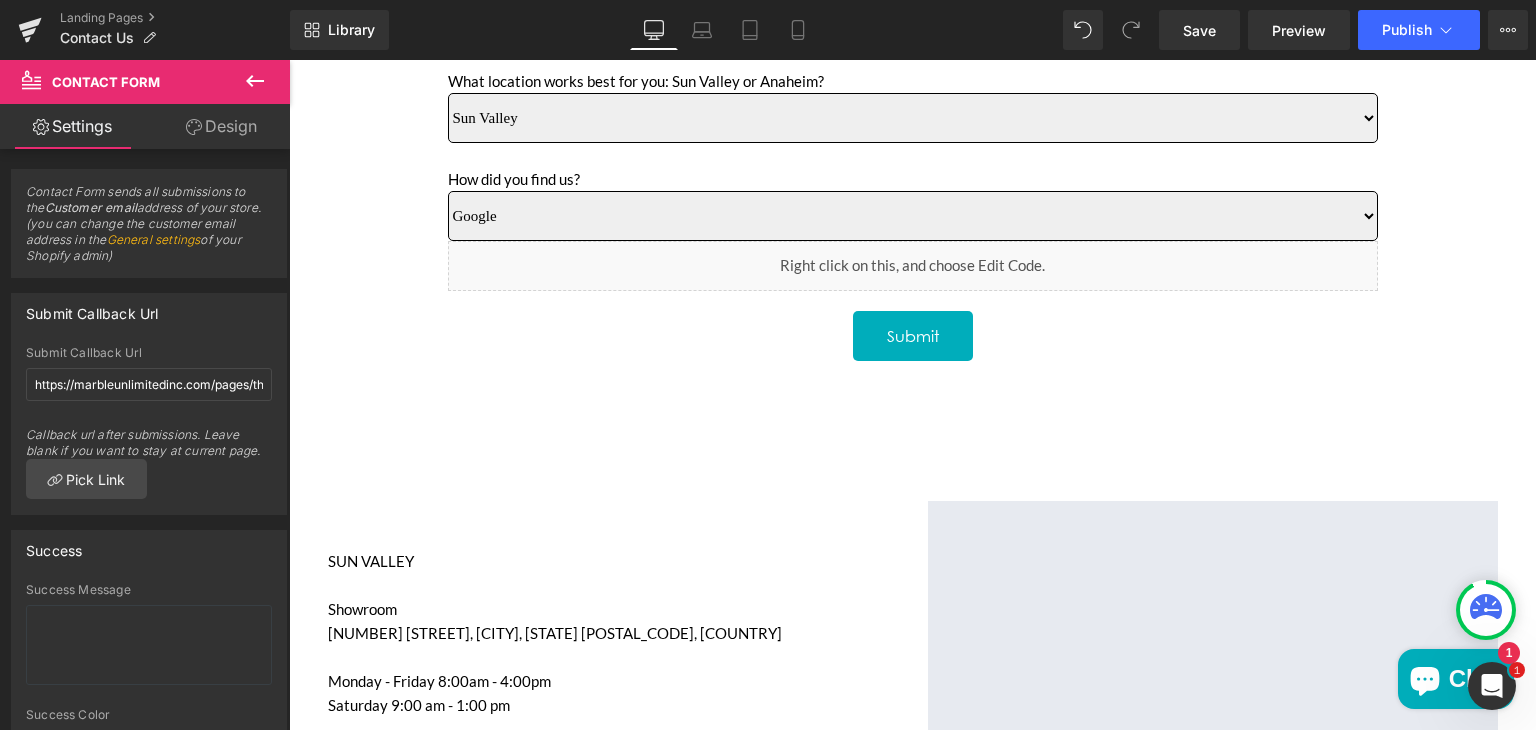 scroll, scrollTop: 1112, scrollLeft: 0, axis: vertical 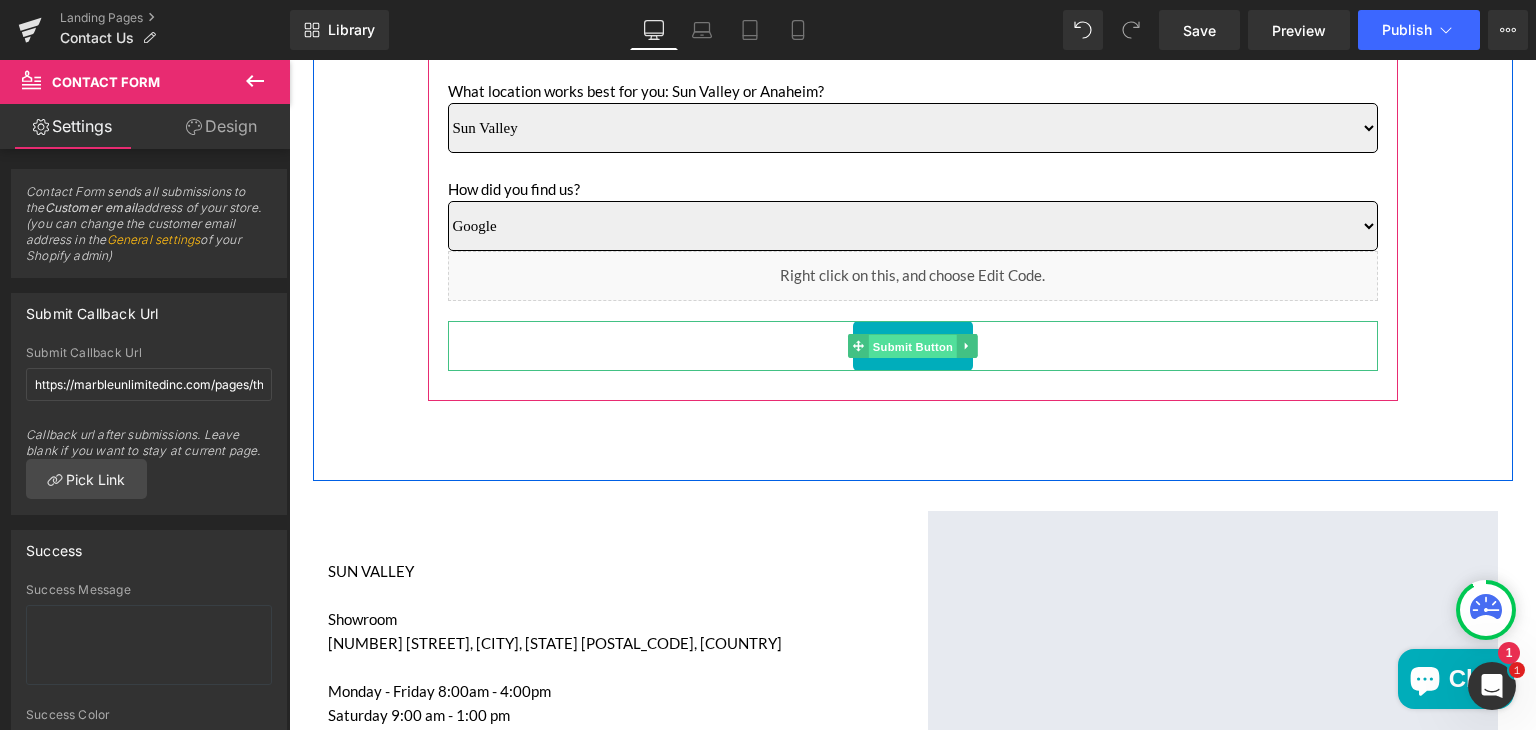 click on "Submit Button" at bounding box center (912, 347) 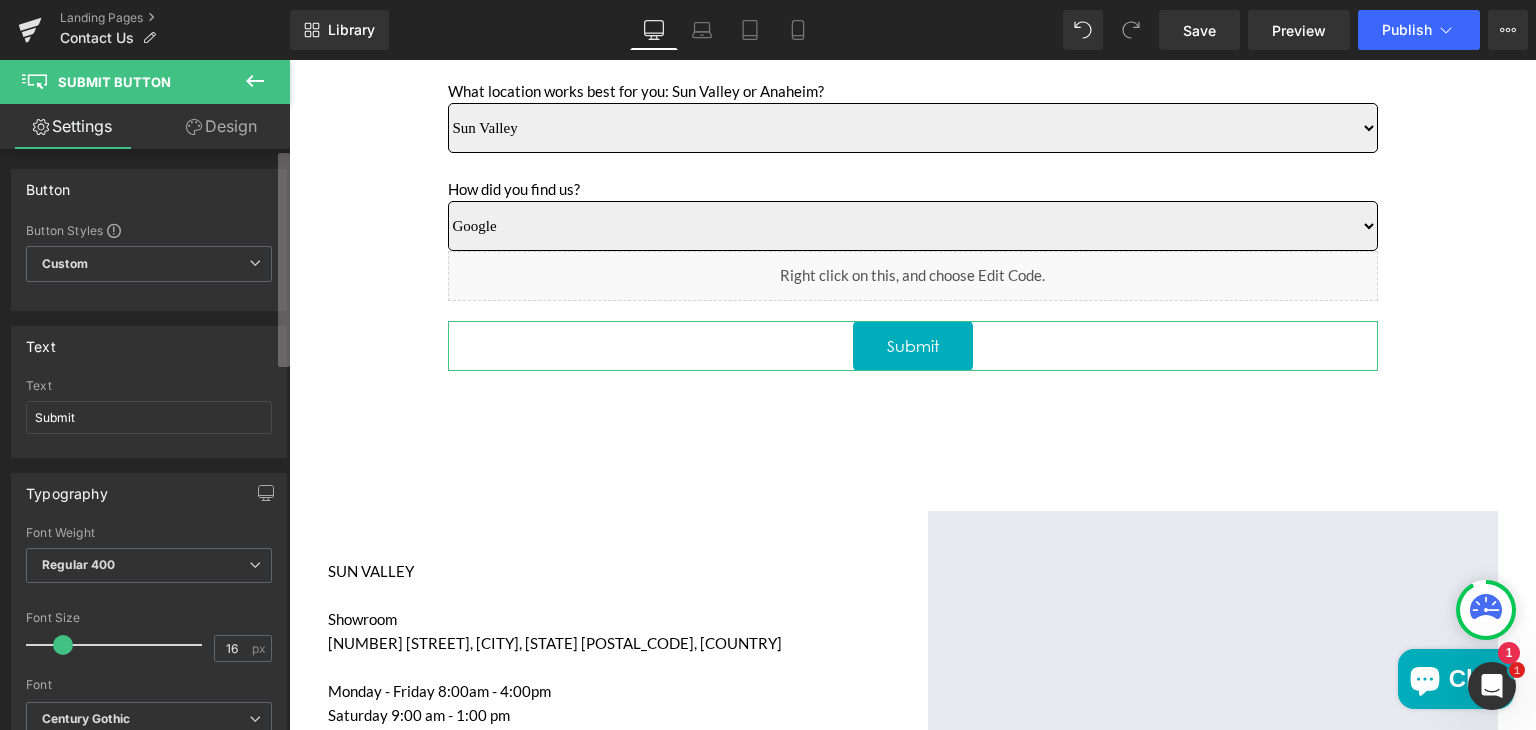 click at bounding box center [284, 260] 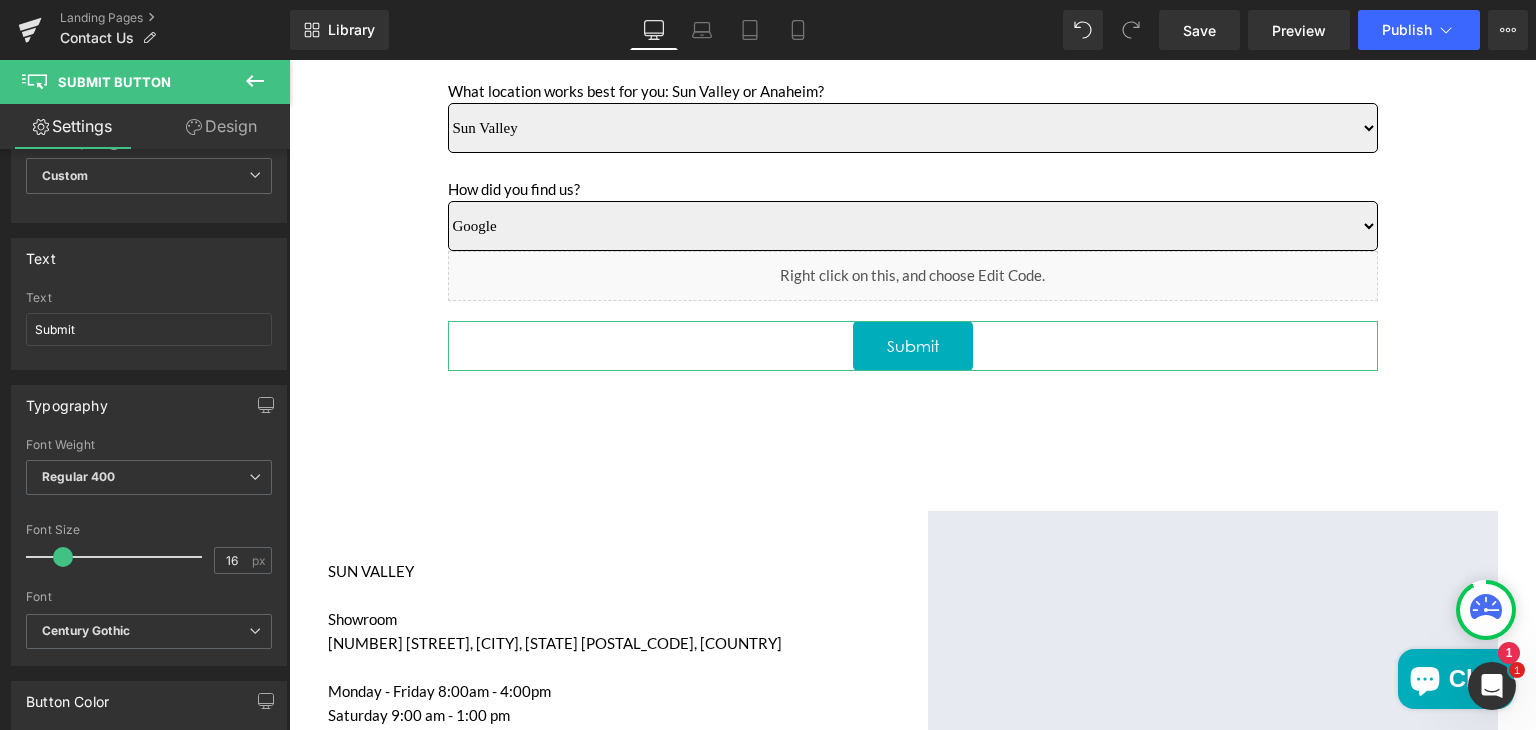 scroll, scrollTop: 0, scrollLeft: 0, axis: both 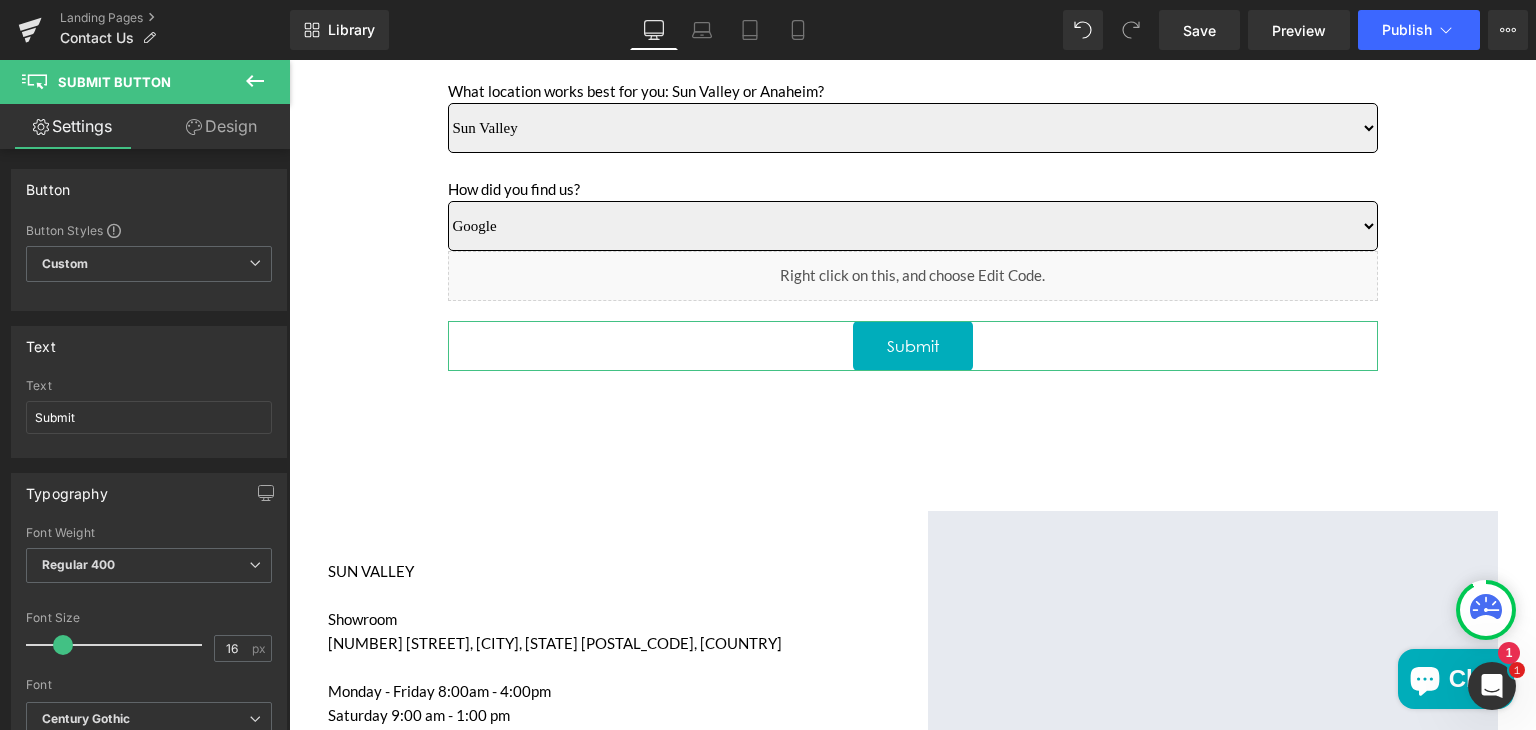 click at bounding box center (286, 260) 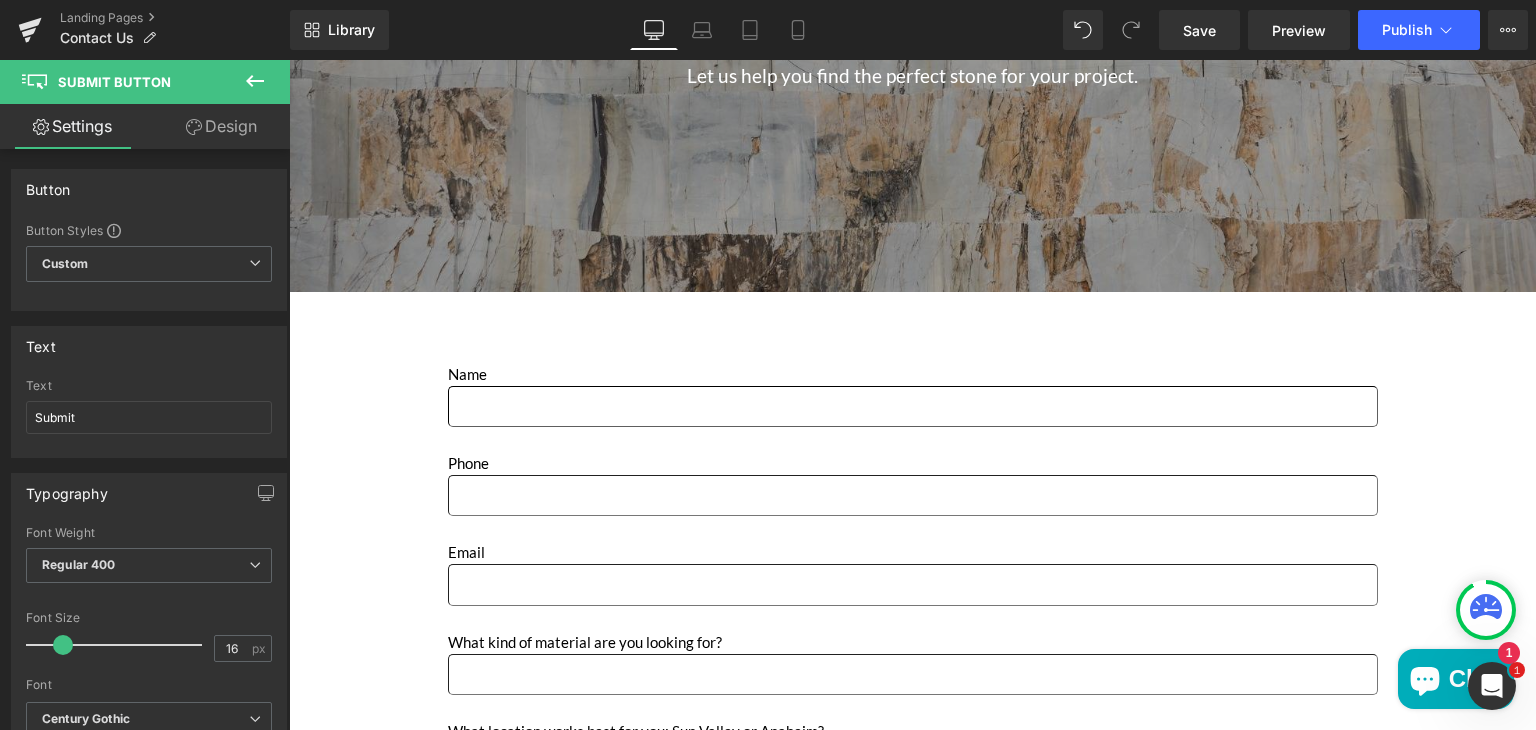 scroll, scrollTop: 396, scrollLeft: 0, axis: vertical 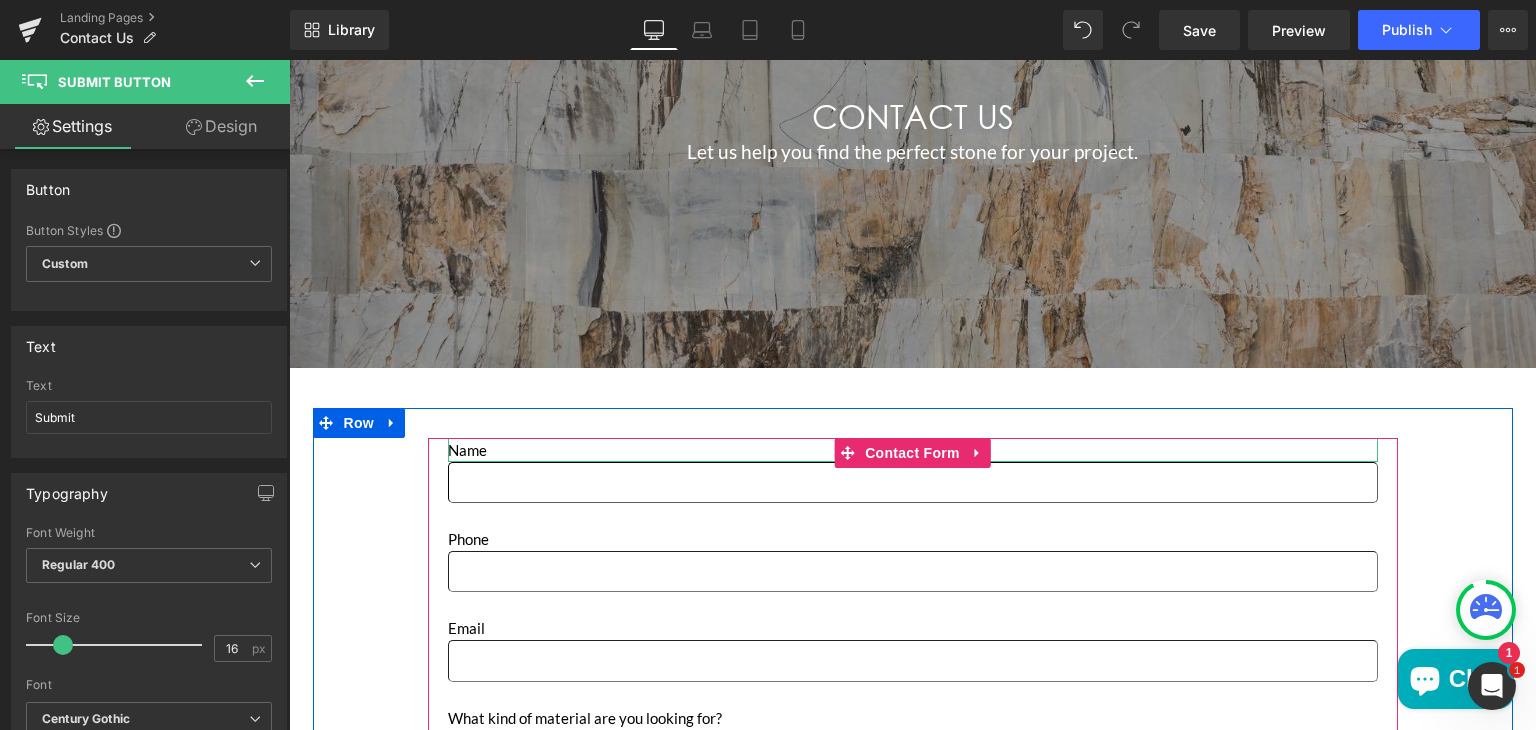 click on "Name" at bounding box center (913, 450) 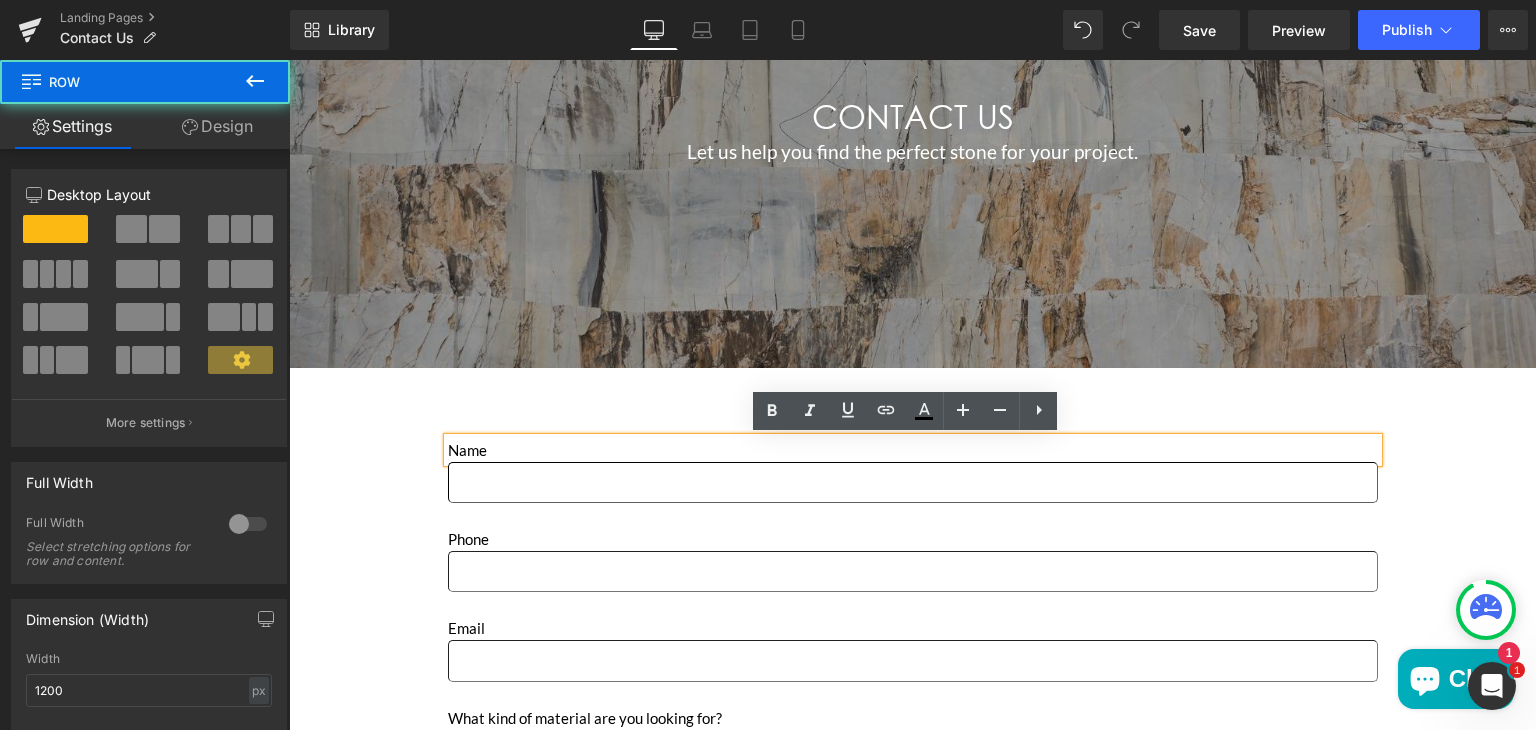 click on "Name Text Block         Text Field         Phone Text Block         Text Field         Email Text Block         Email Field         What kind of material are you looking for? Text Block         Text Field         What location works best for you: Sun Valley or Anaheim? Text Block
Sun Valley Anaheim
Dropdown         How did you find us? Text Block         Google Instagram Pinterest Linkedin Referral Dropdown         Liquid         Submit Submit Button
Contact Form         Separator         Row       100px   100px" at bounding box center (913, 803) 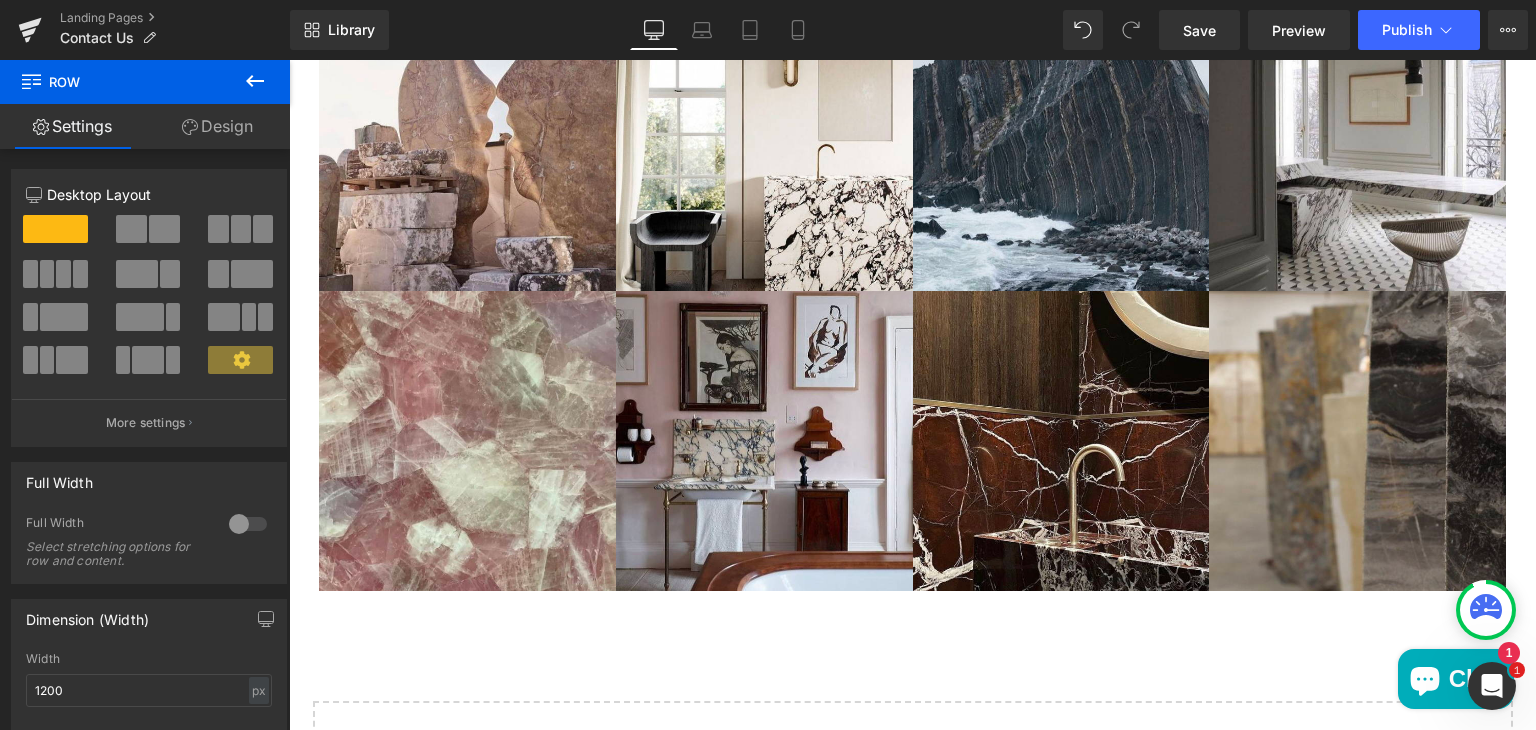 scroll, scrollTop: 2692, scrollLeft: 0, axis: vertical 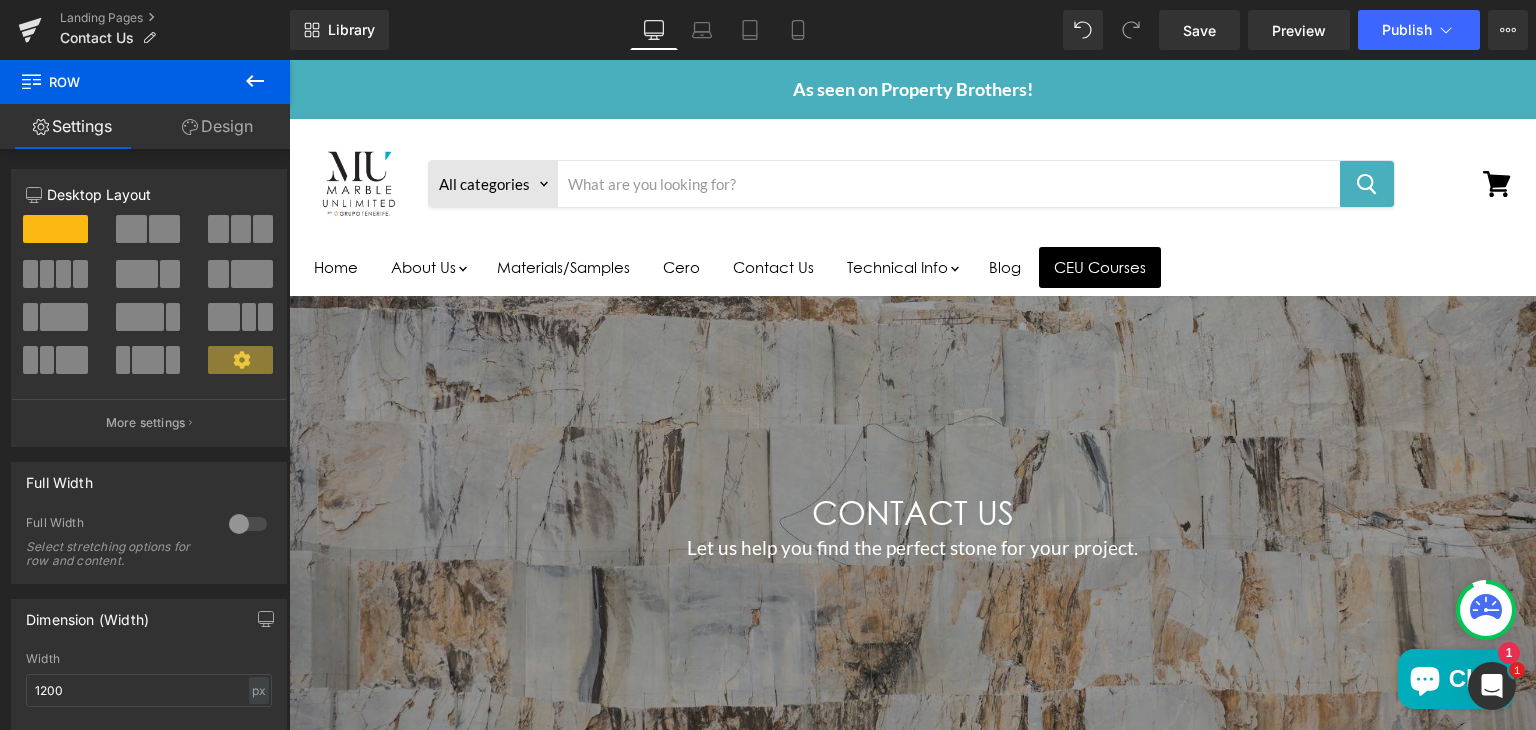 drag, startPoint x: 1525, startPoint y: 573, endPoint x: 1783, endPoint y: 69, distance: 566.1978 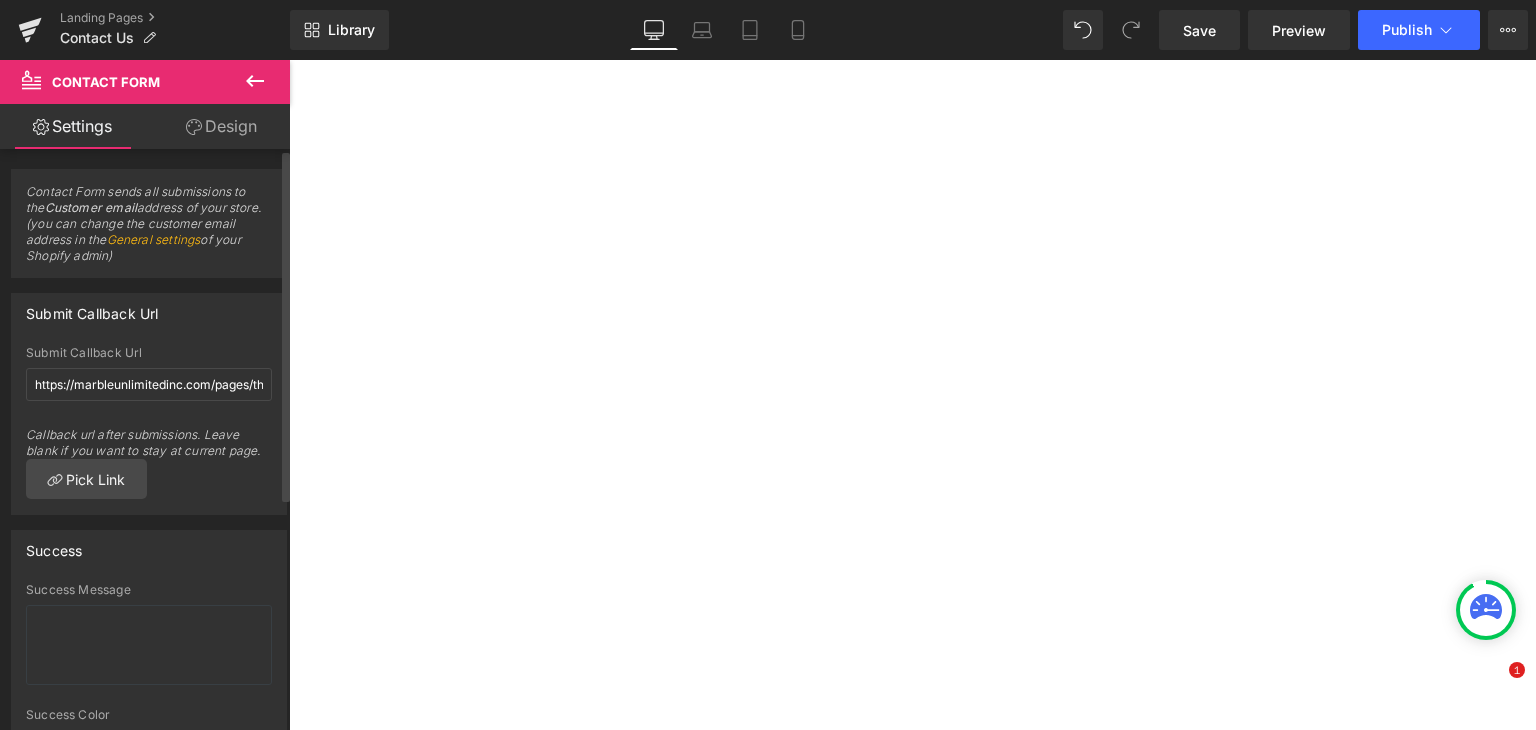 scroll, scrollTop: 0, scrollLeft: 0, axis: both 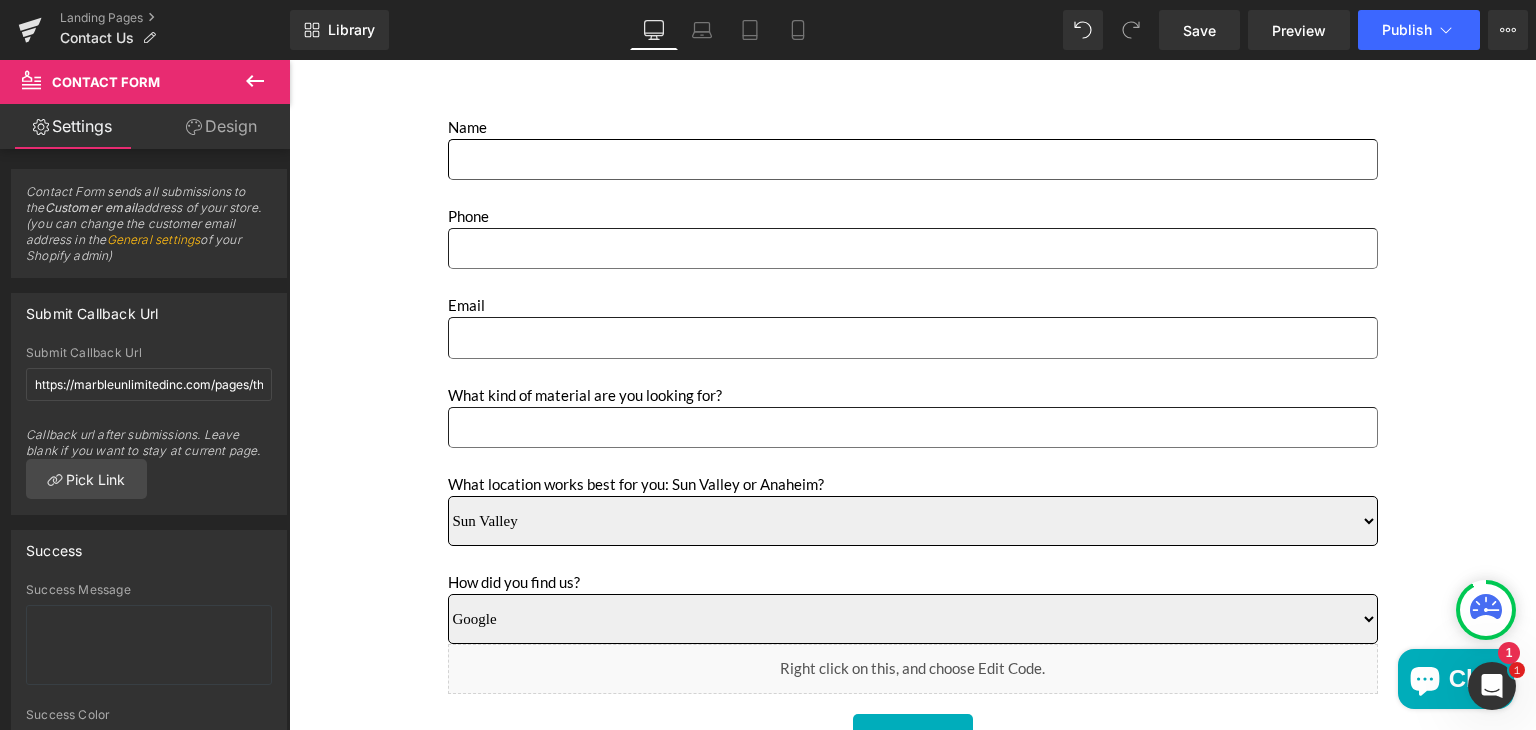 click at bounding box center [255, 82] 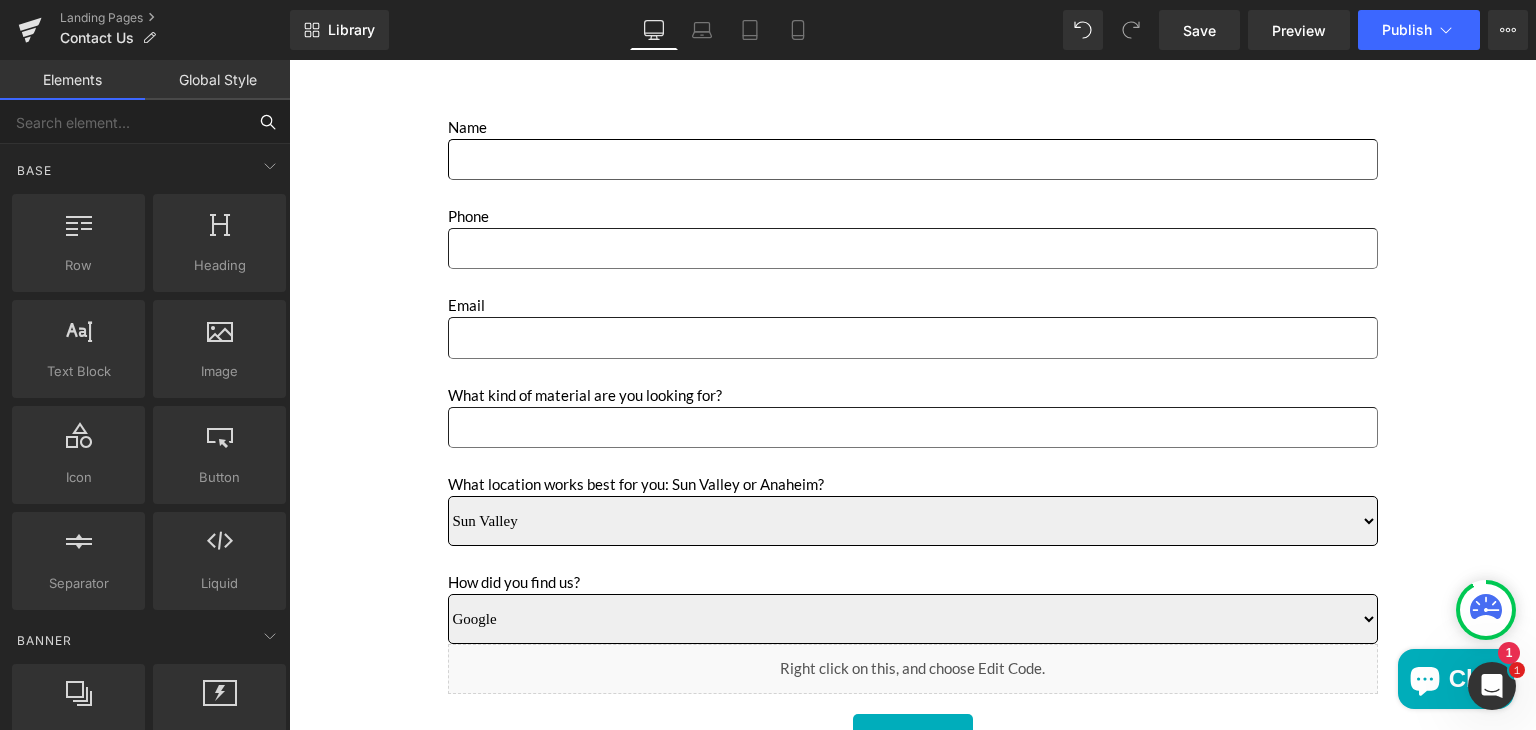 click at bounding box center (123, 122) 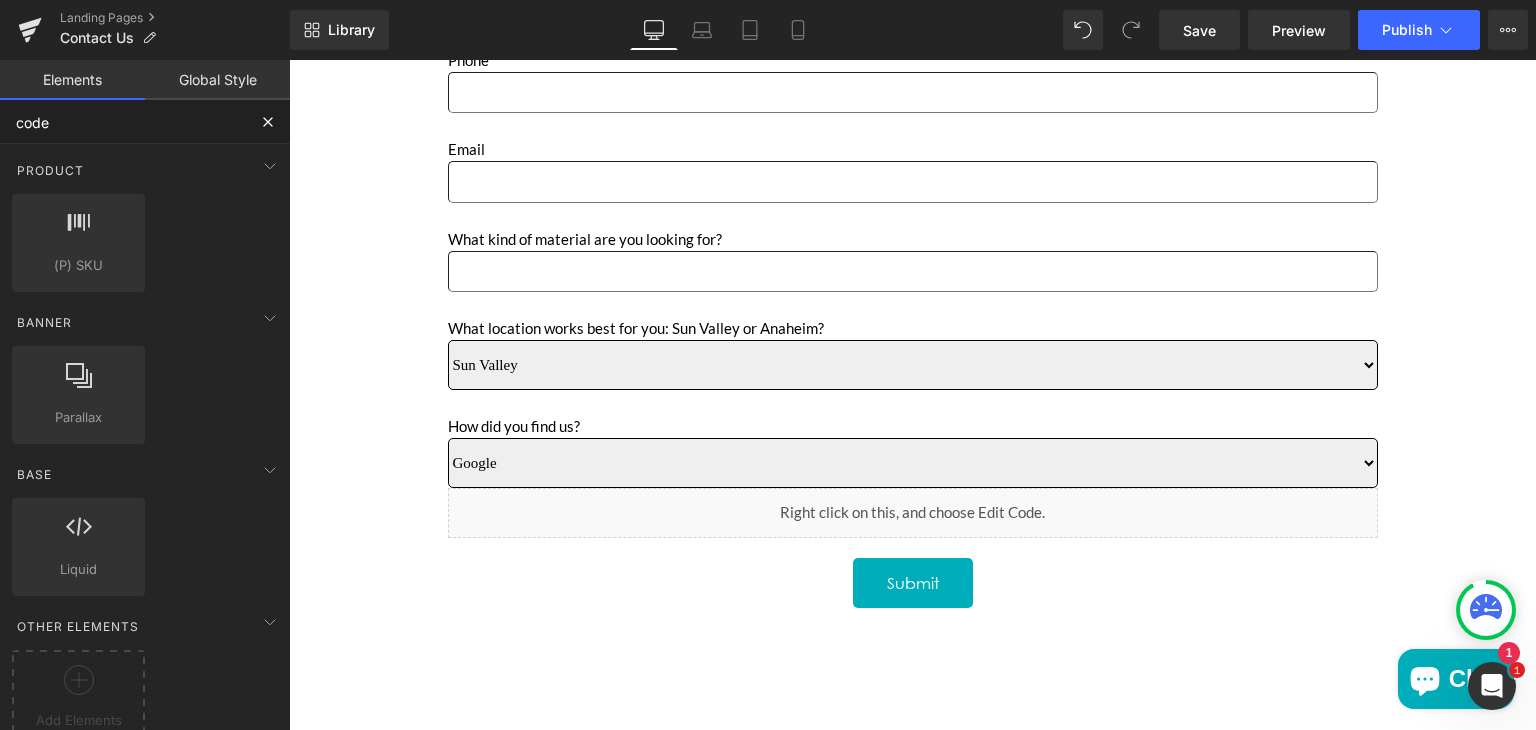 scroll, scrollTop: 890, scrollLeft: 0, axis: vertical 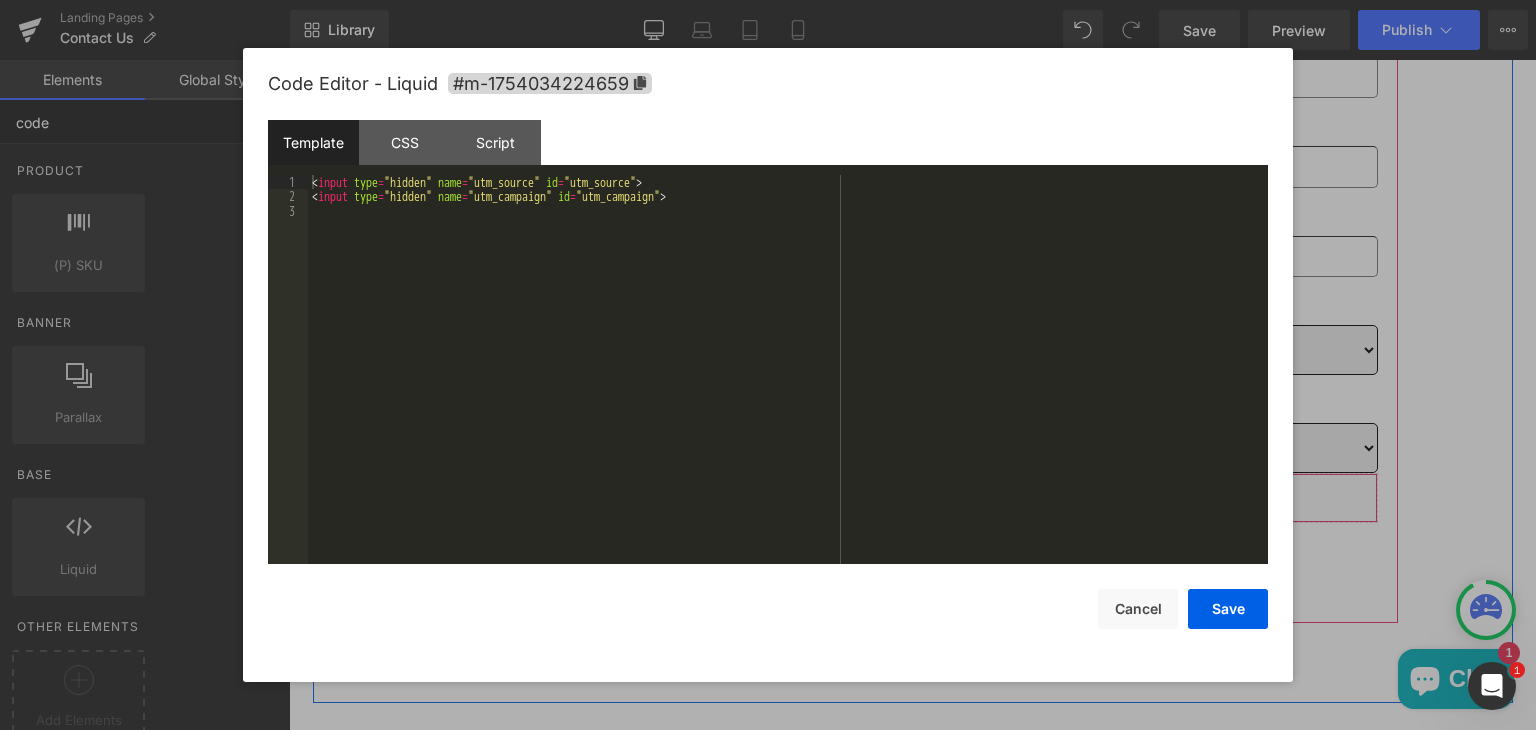 click on "Liquid" at bounding box center (913, 498) 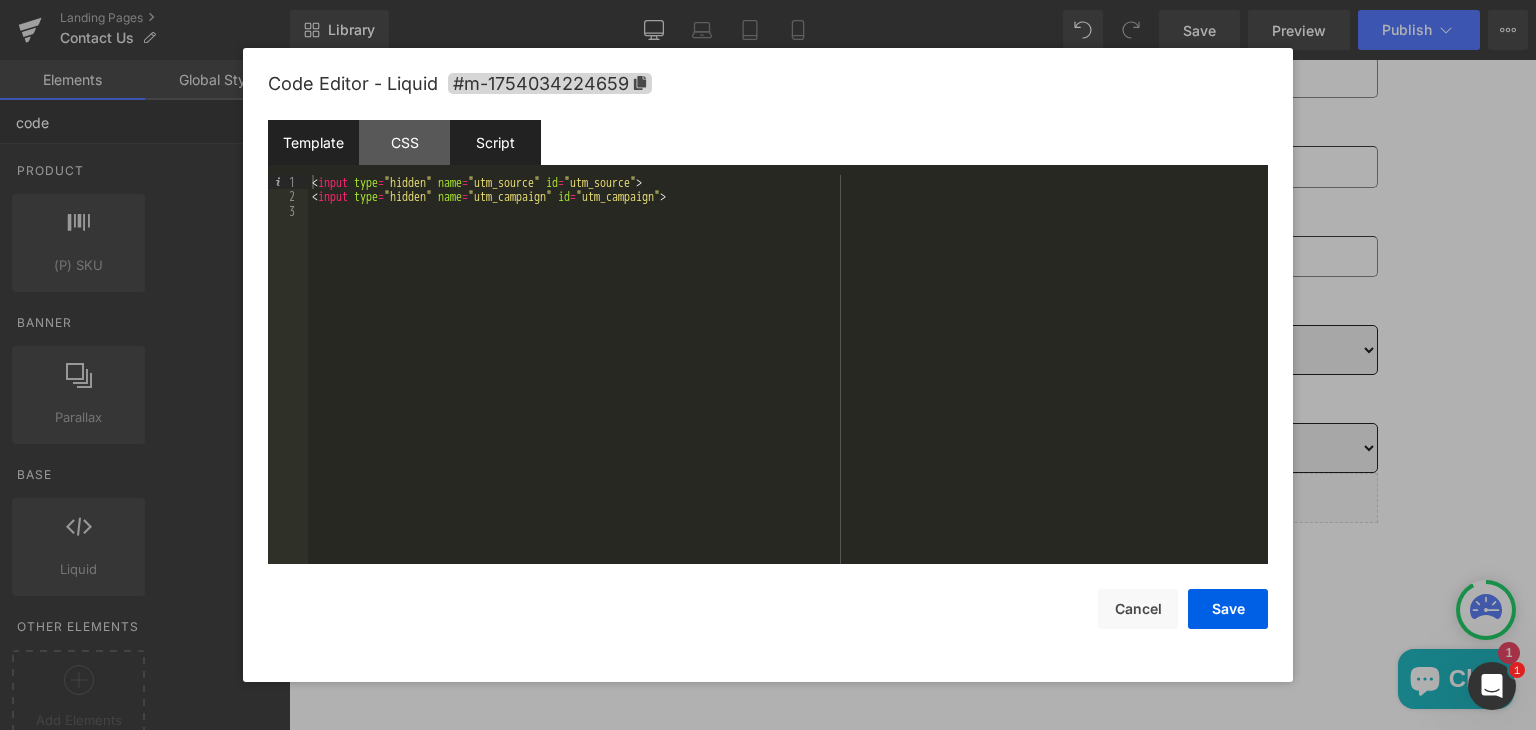 type on "code" 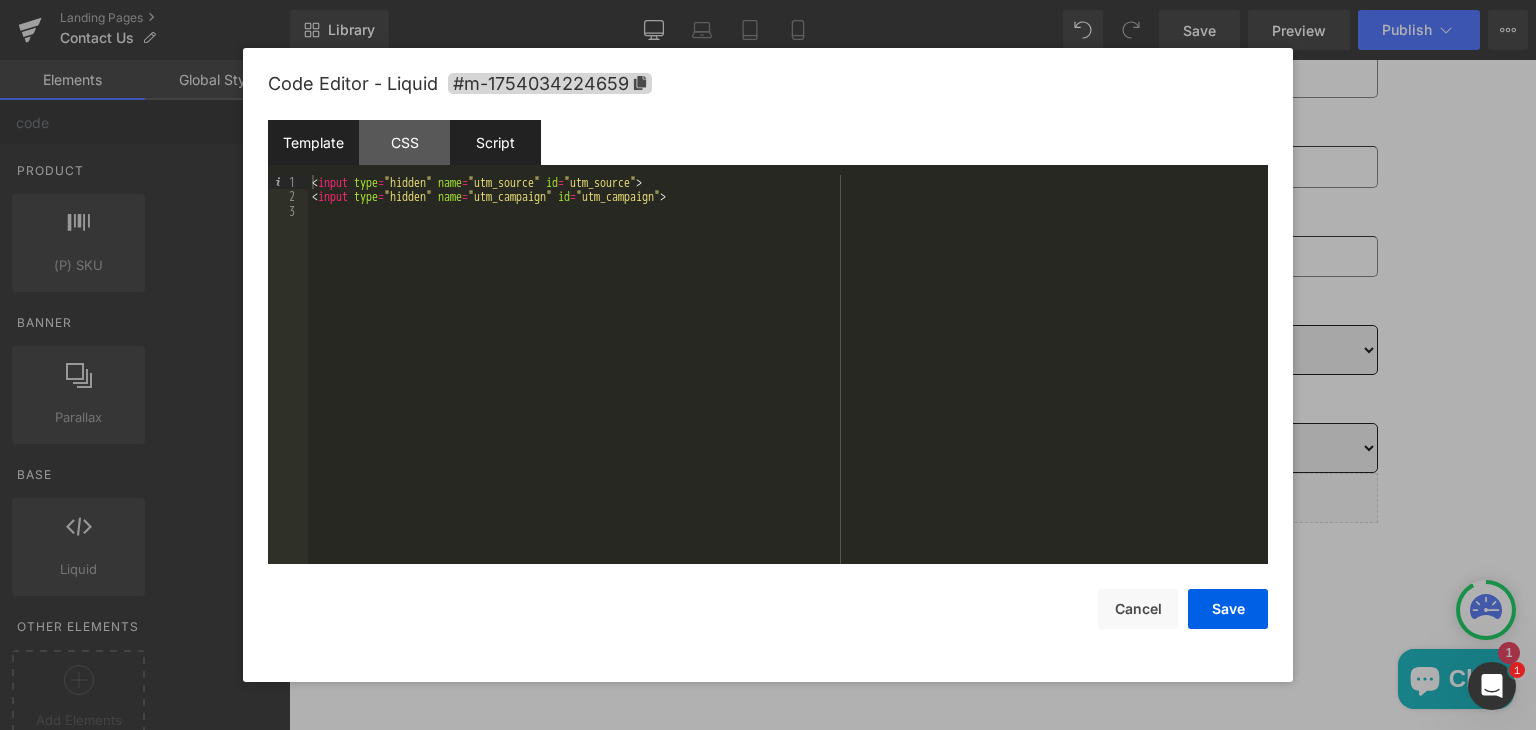 click on "Script" at bounding box center [495, 142] 